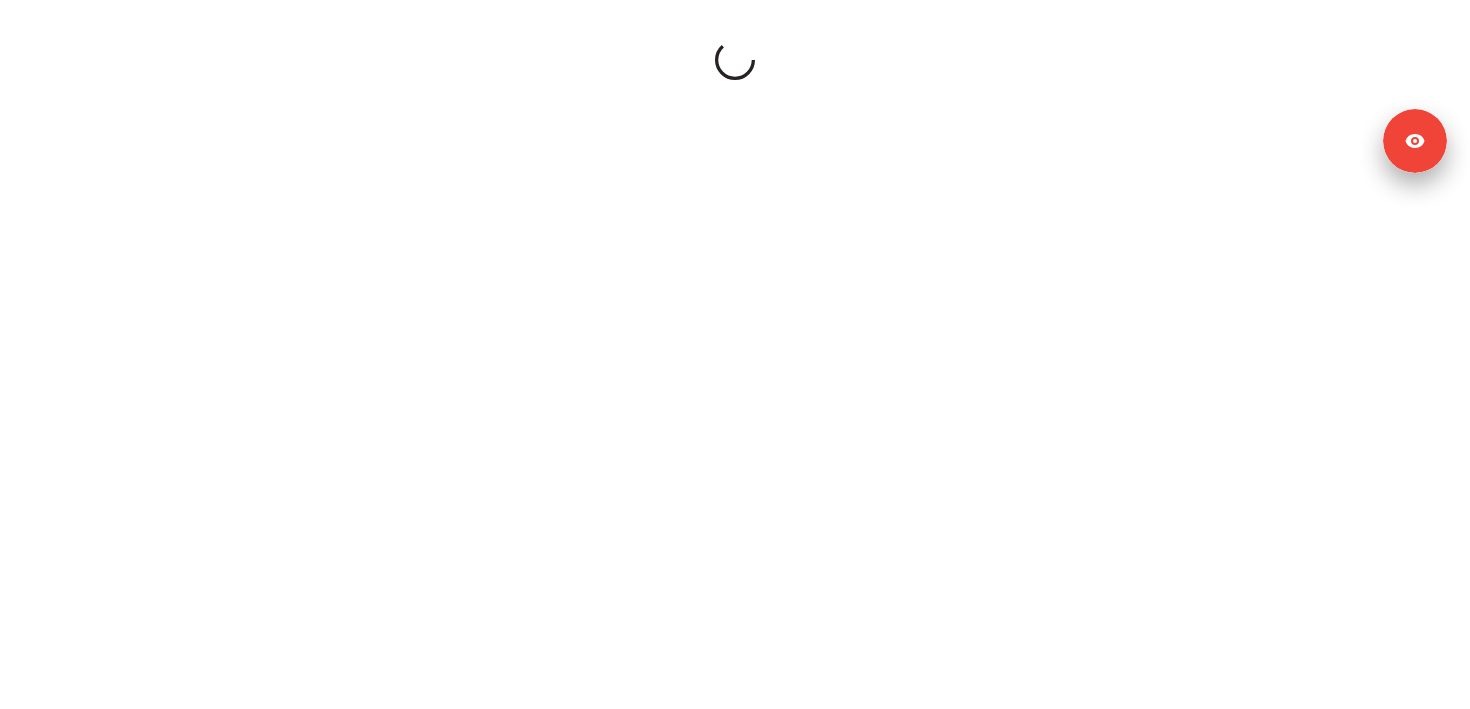 scroll, scrollTop: 0, scrollLeft: 0, axis: both 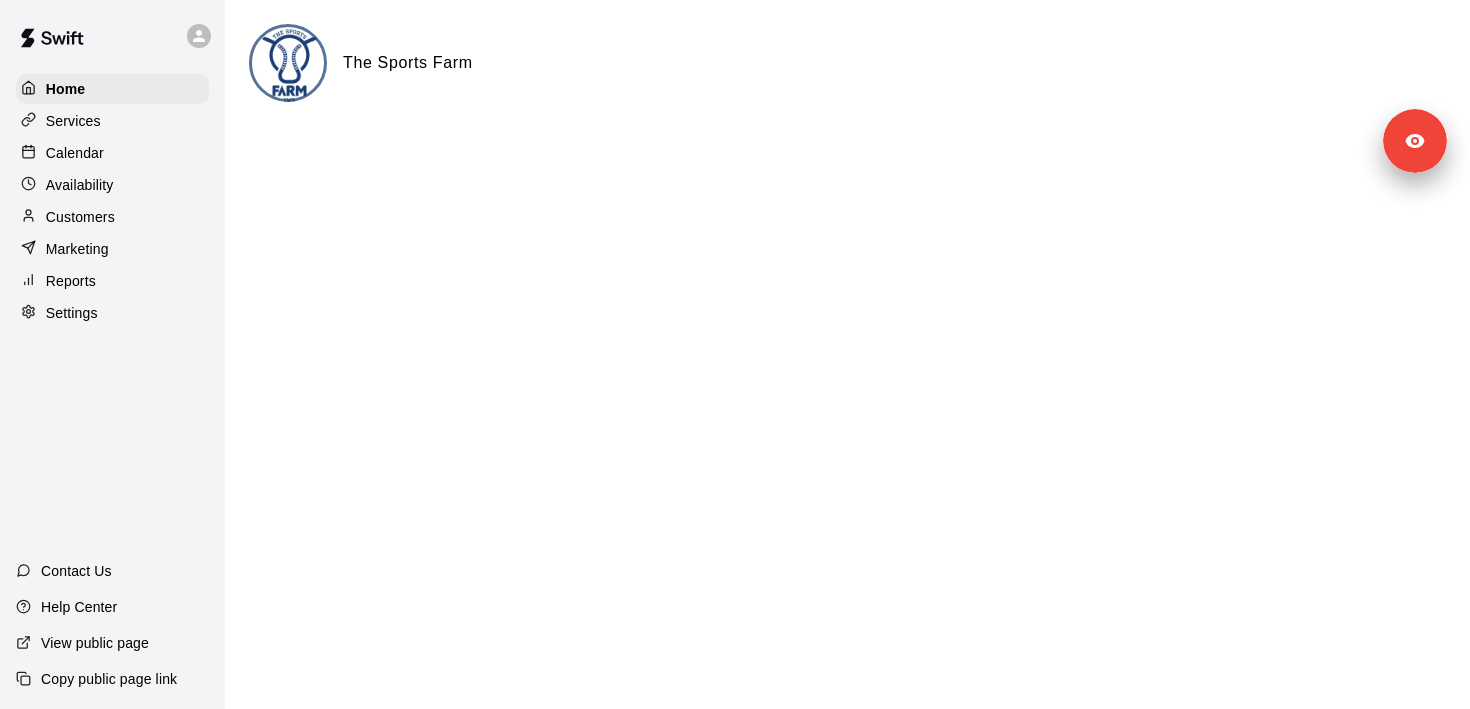 click on "Home Services Calendar Availability Customers Marketing Reports Settings" at bounding box center (112, 201) 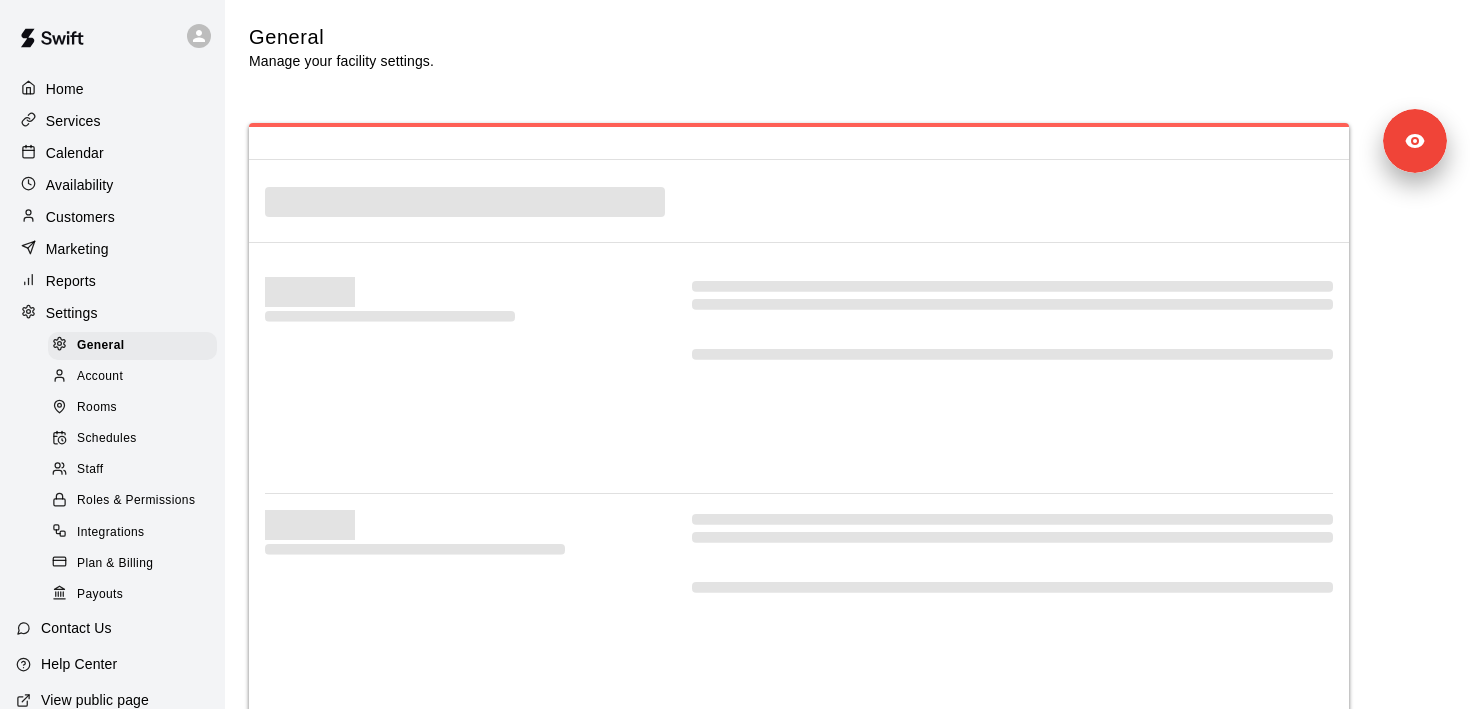 select on "**" 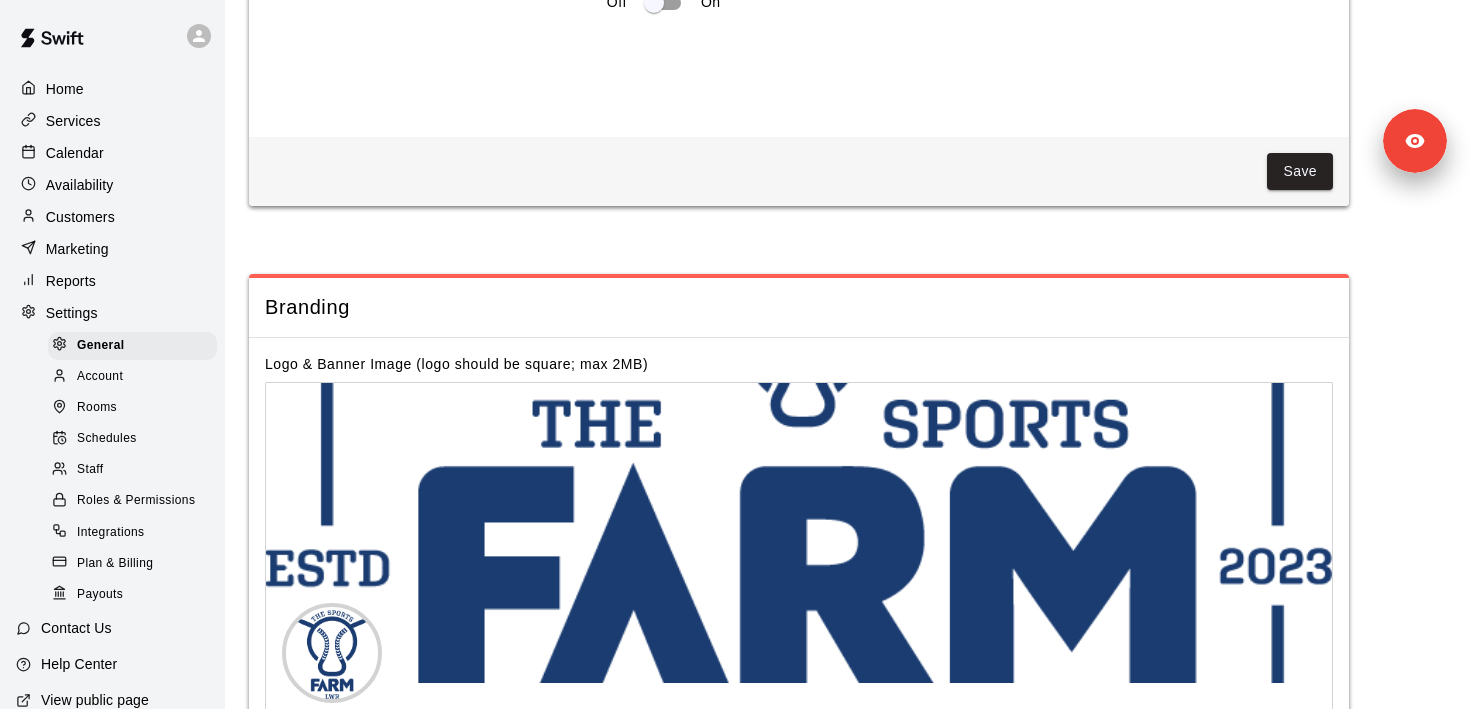 scroll, scrollTop: 4118, scrollLeft: 0, axis: vertical 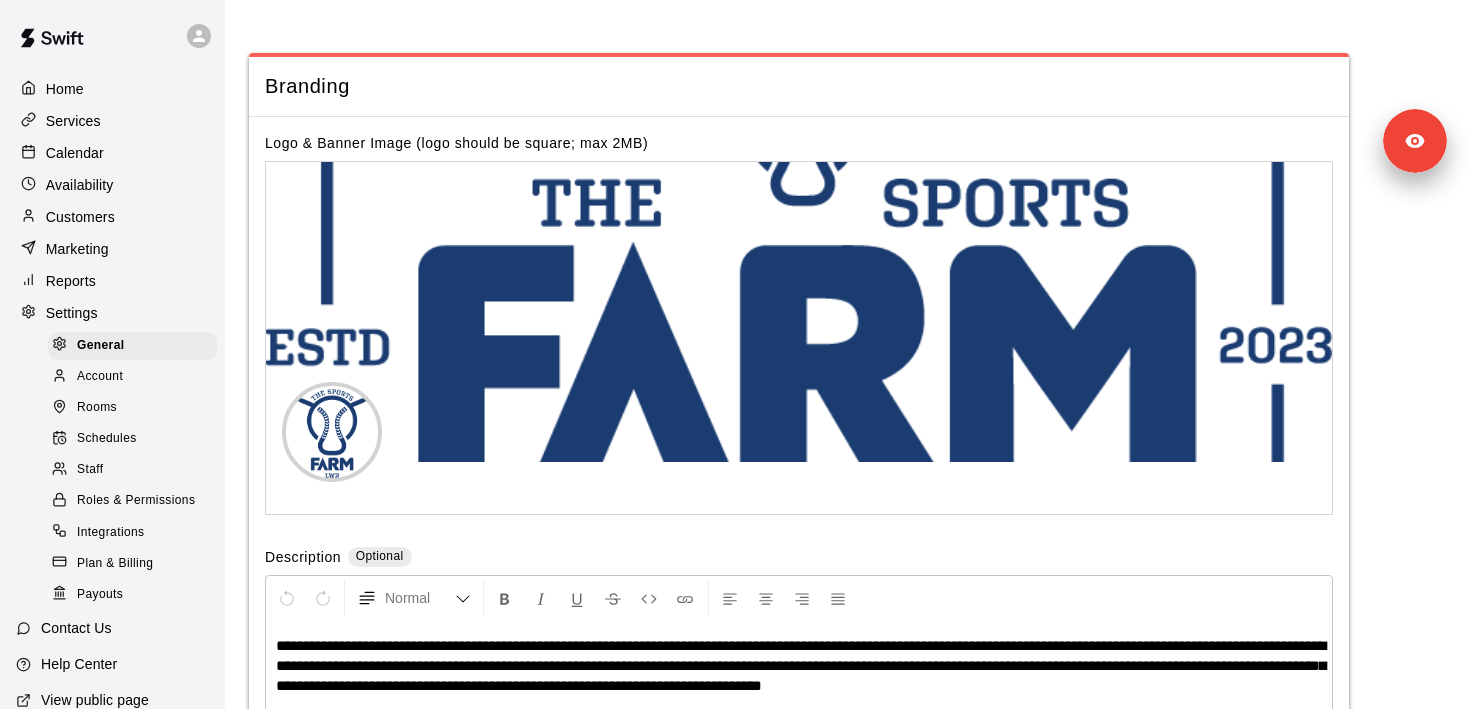 click on "Customers" at bounding box center [80, 217] 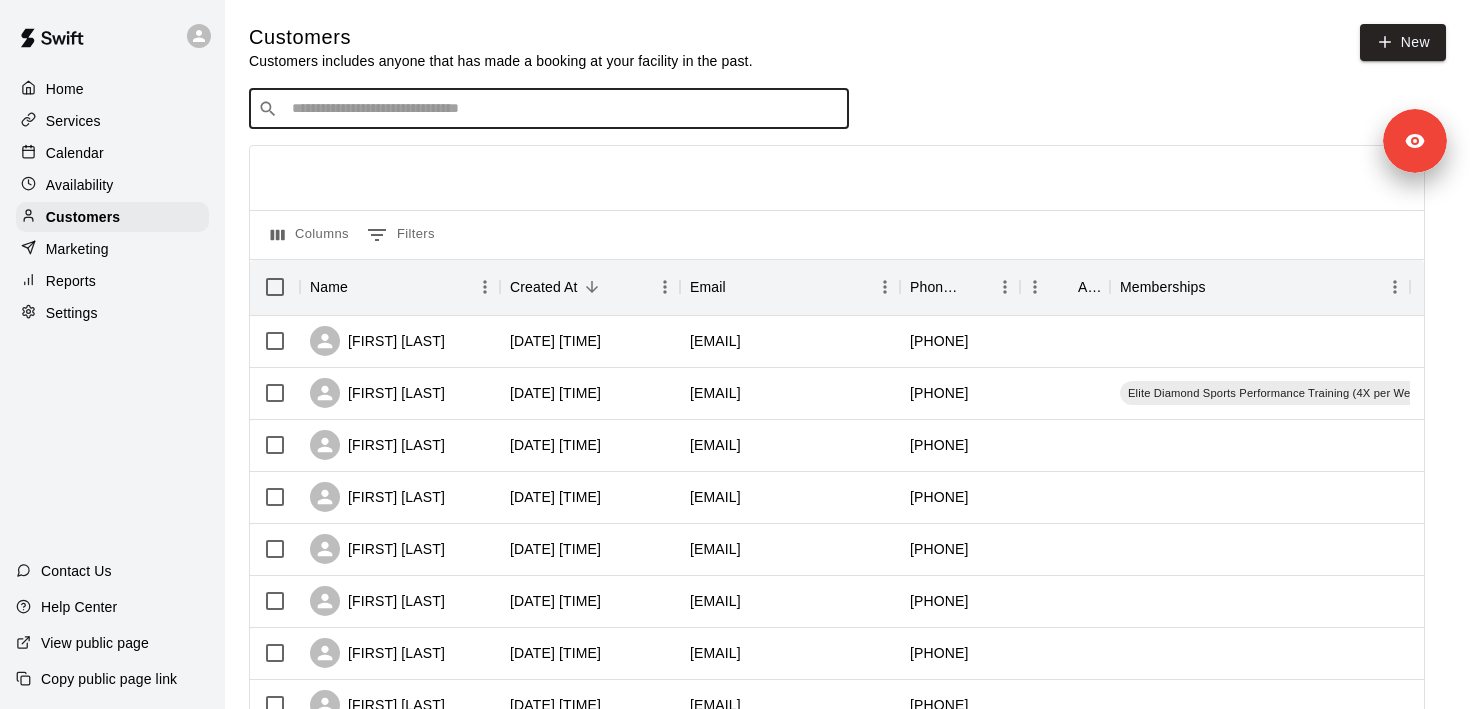 click at bounding box center [563, 109] 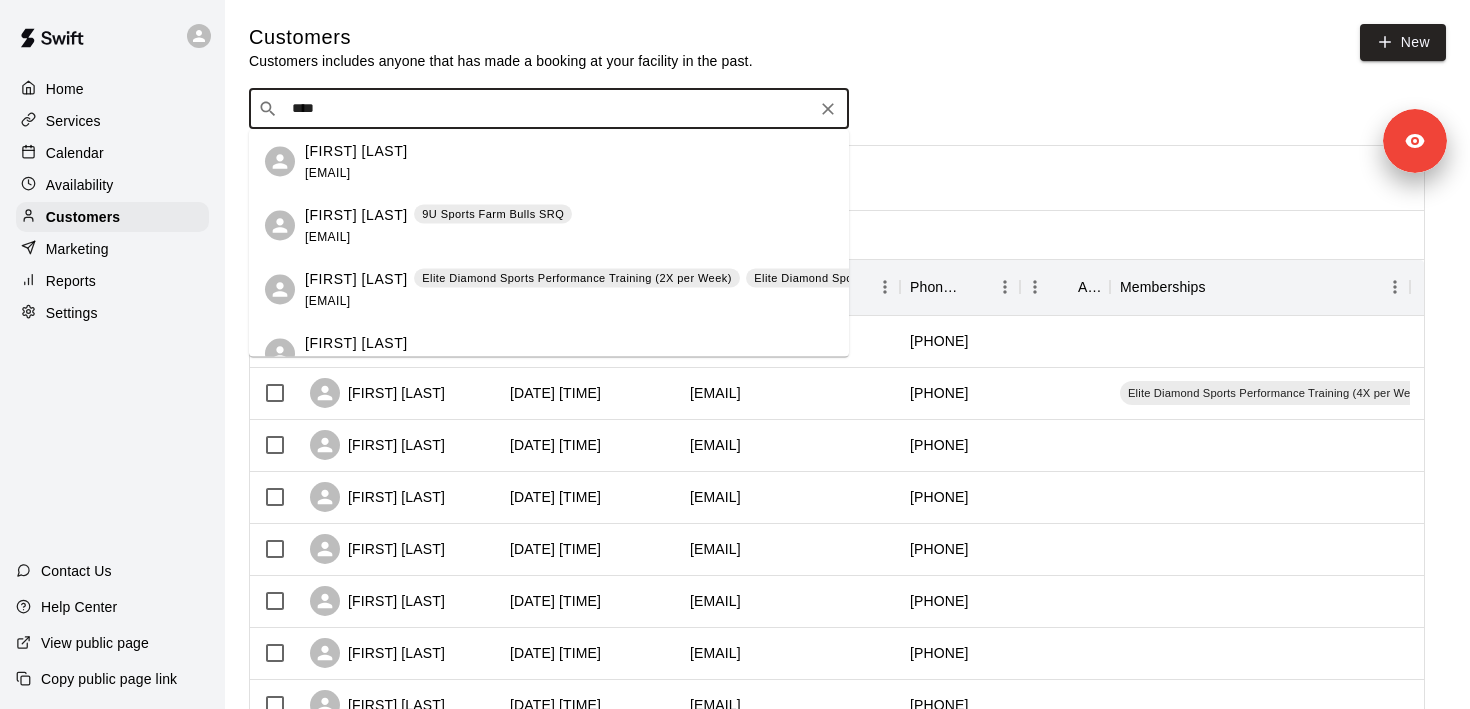 type on "*****" 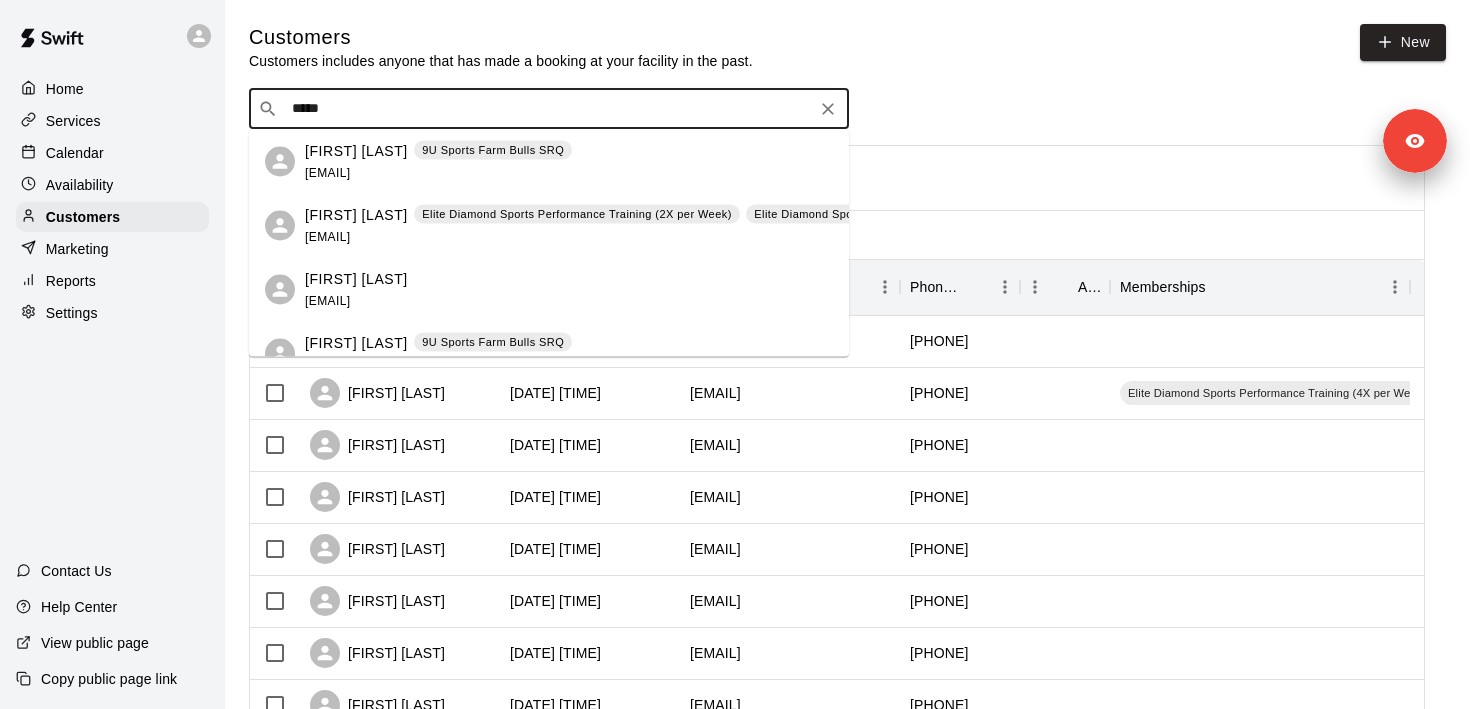 click on "[EMAIL]" at bounding box center [327, 236] 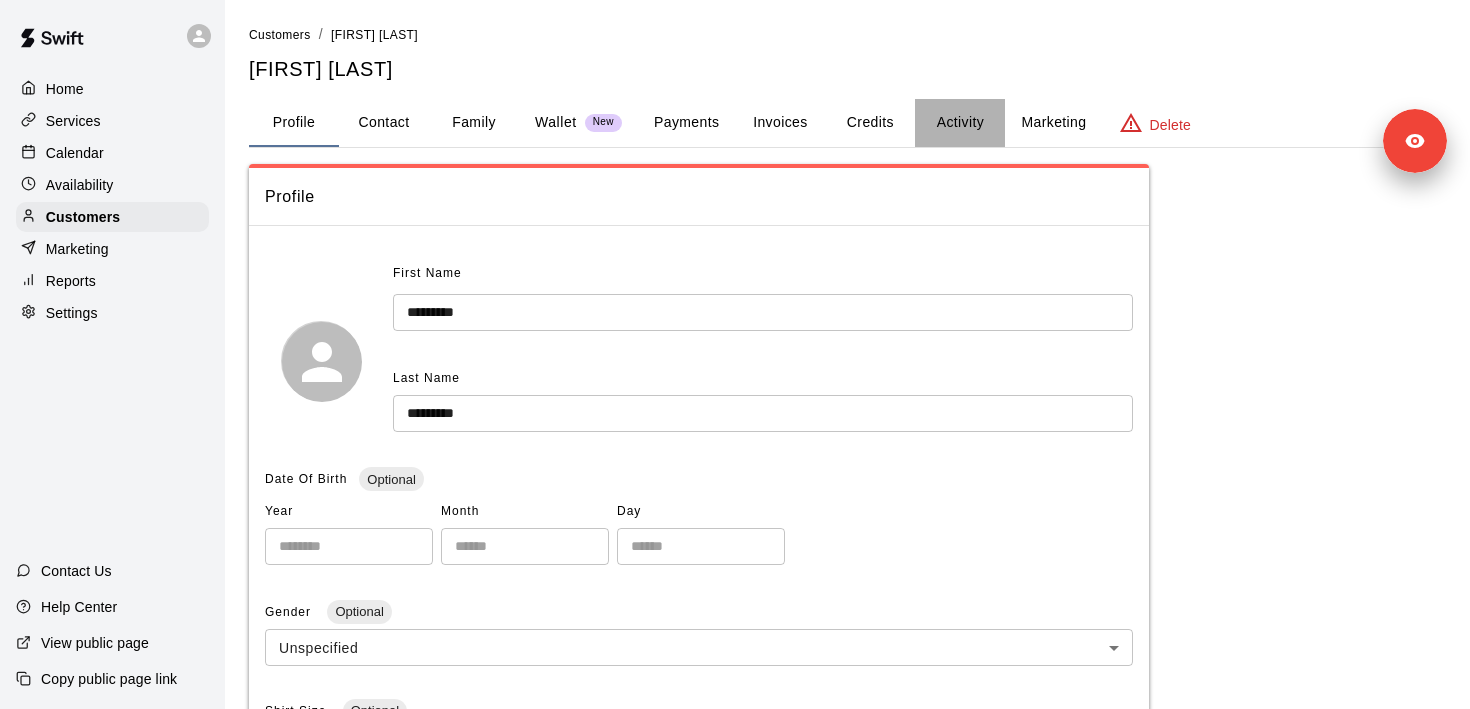 click on "Activity" at bounding box center [960, 123] 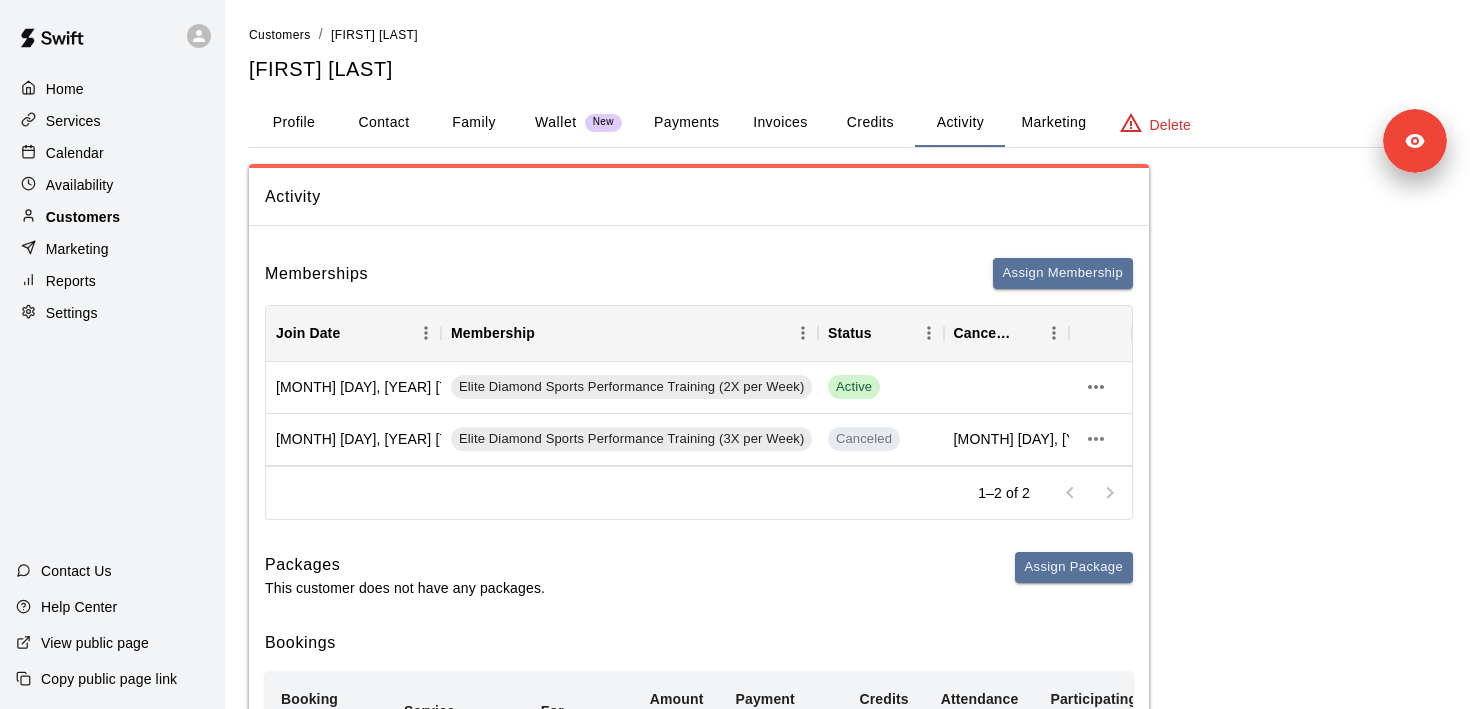 click on "Customers" at bounding box center (112, 217) 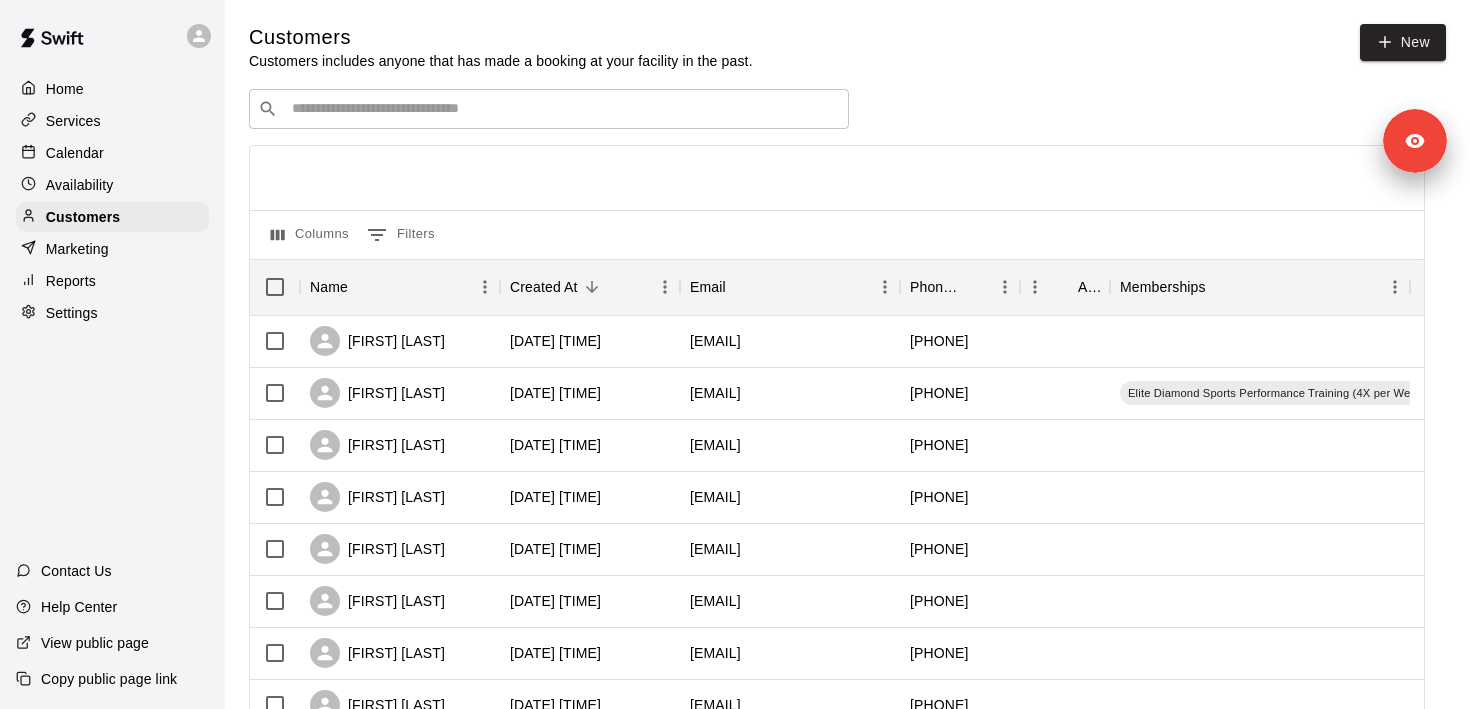 click at bounding box center [563, 109] 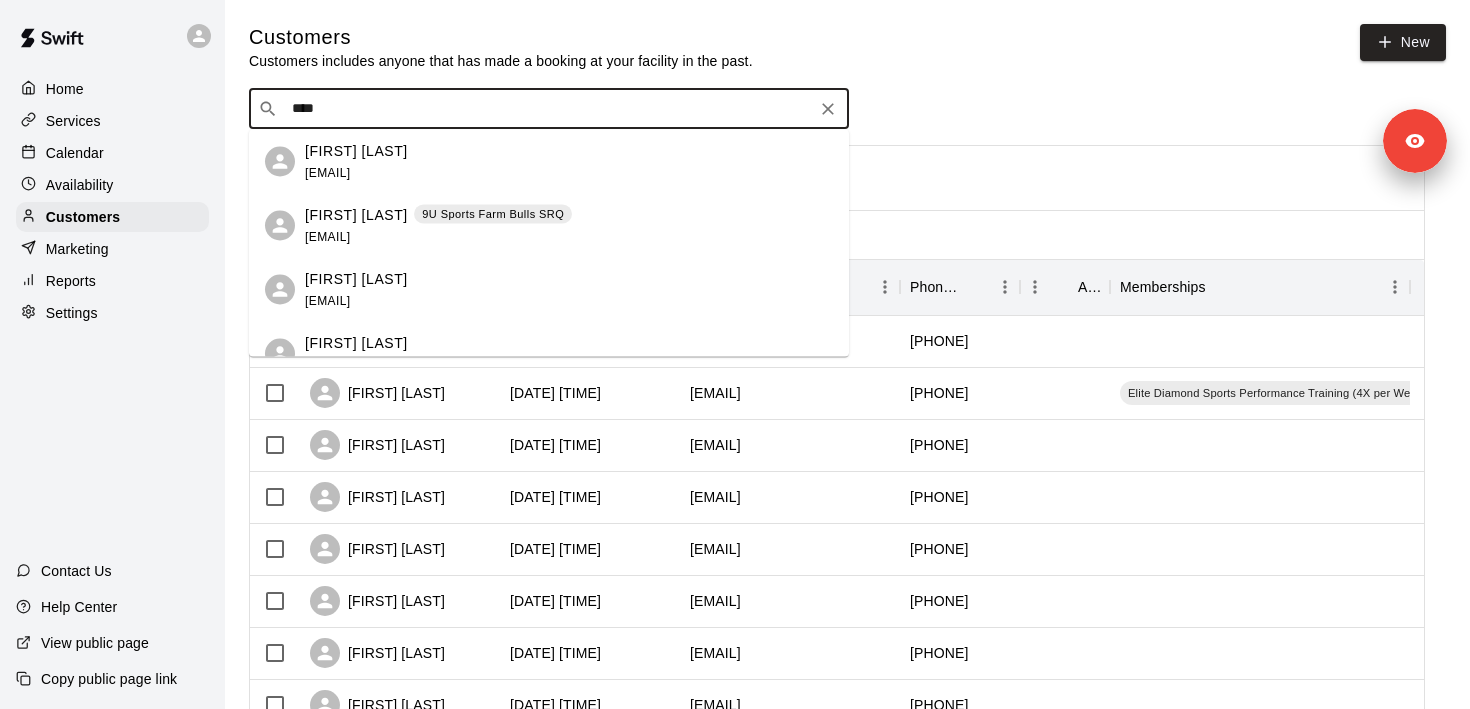 type on "*****" 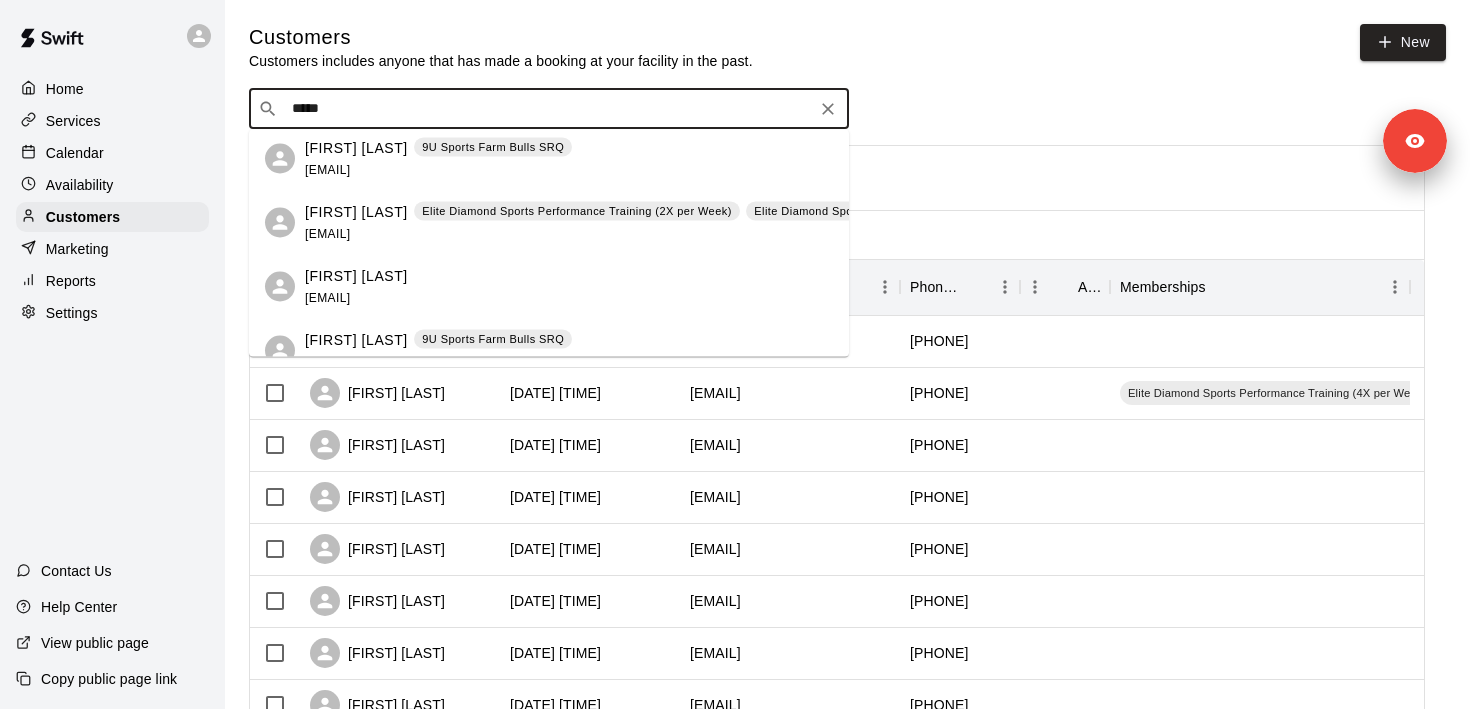 scroll, scrollTop: 0, scrollLeft: 0, axis: both 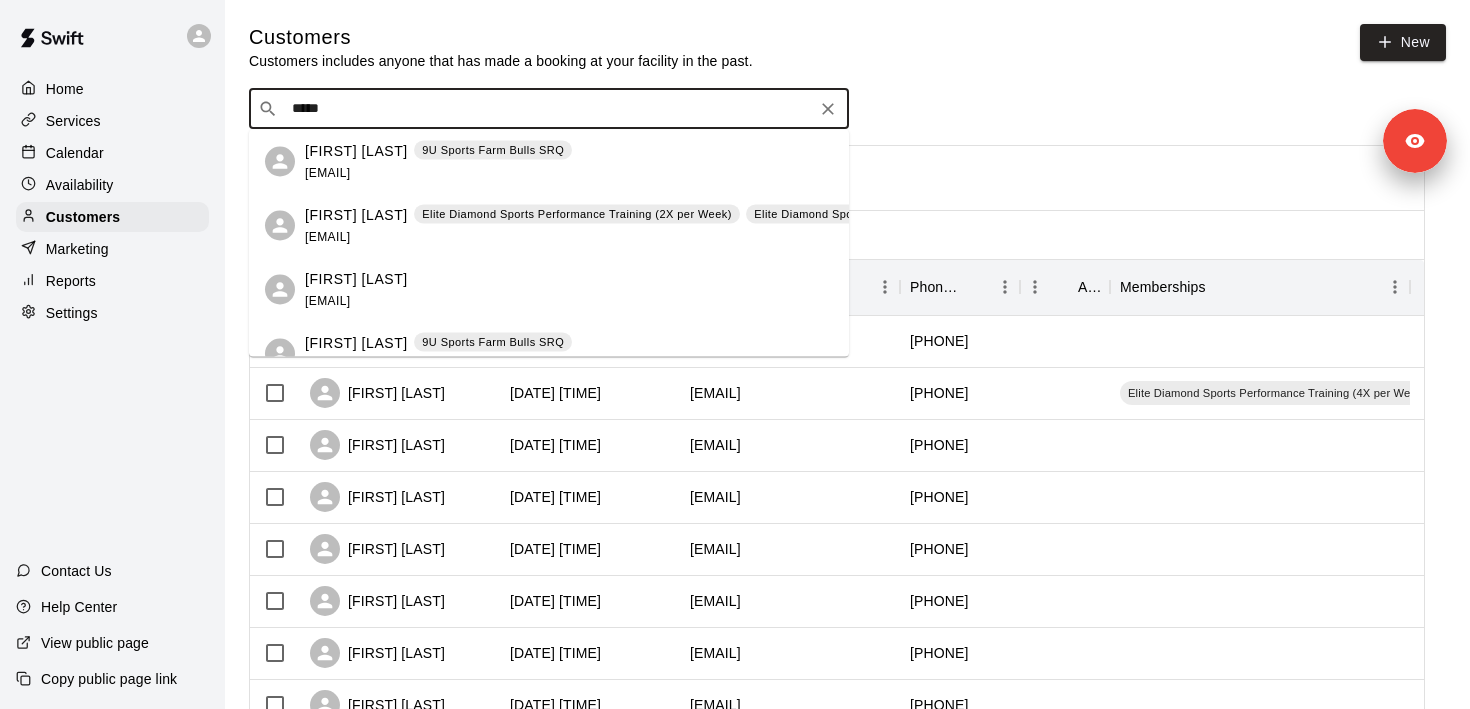 click on "[FIRST] [LAST]" at bounding box center (356, 214) 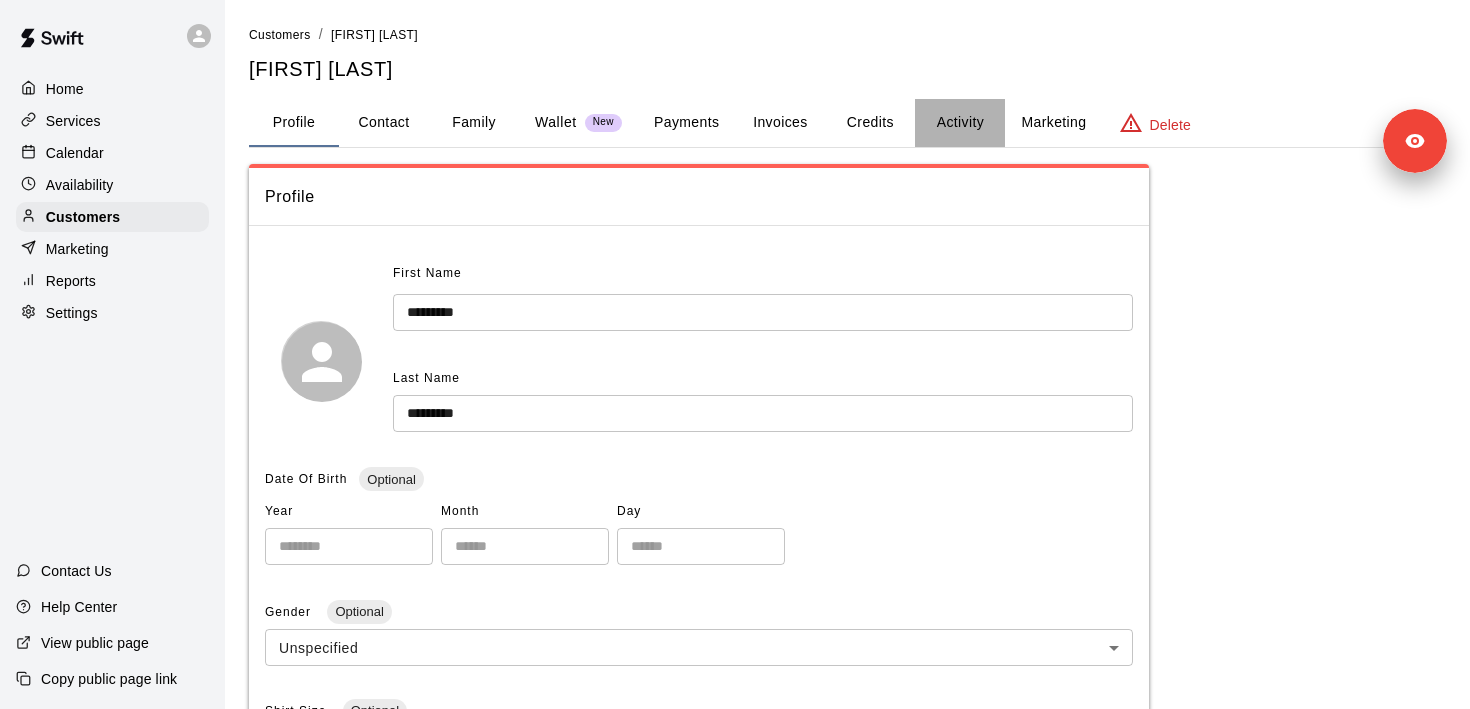 click on "Activity" at bounding box center [960, 123] 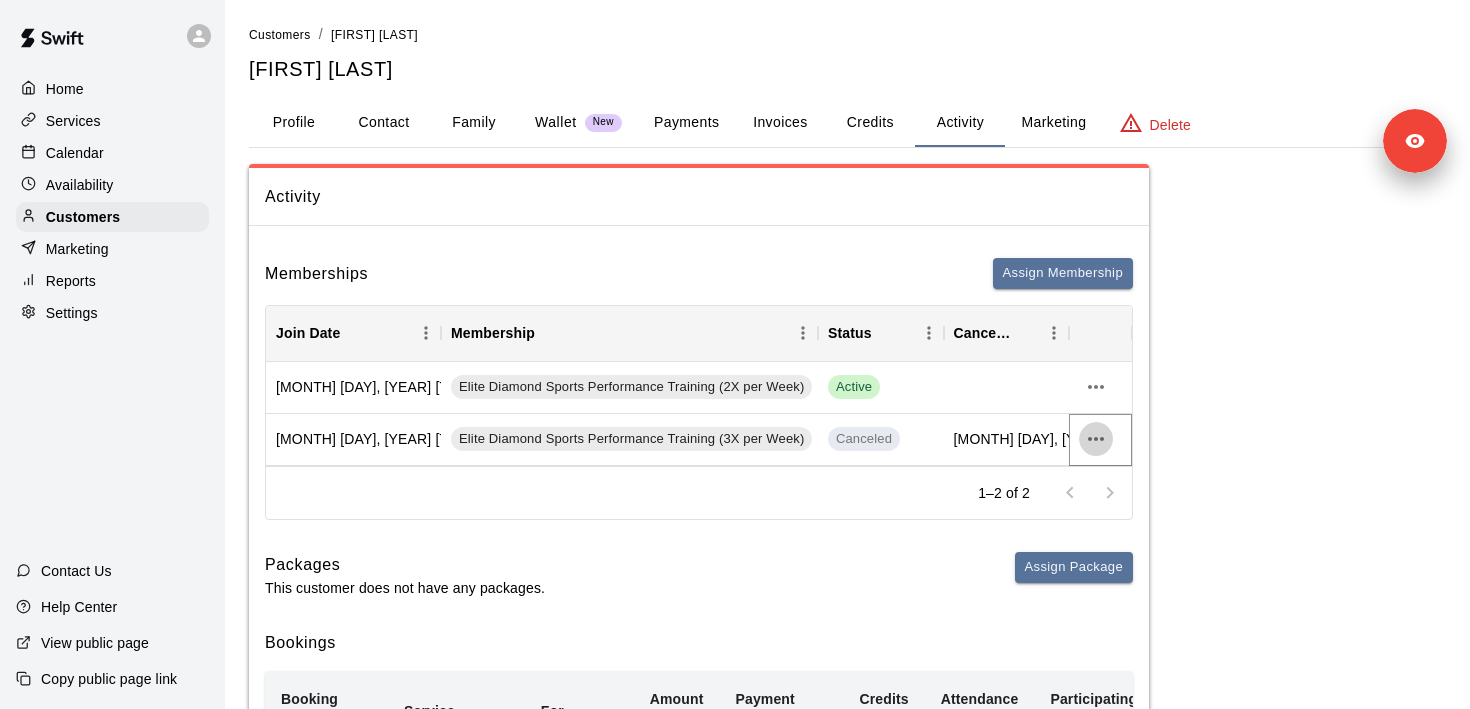 click 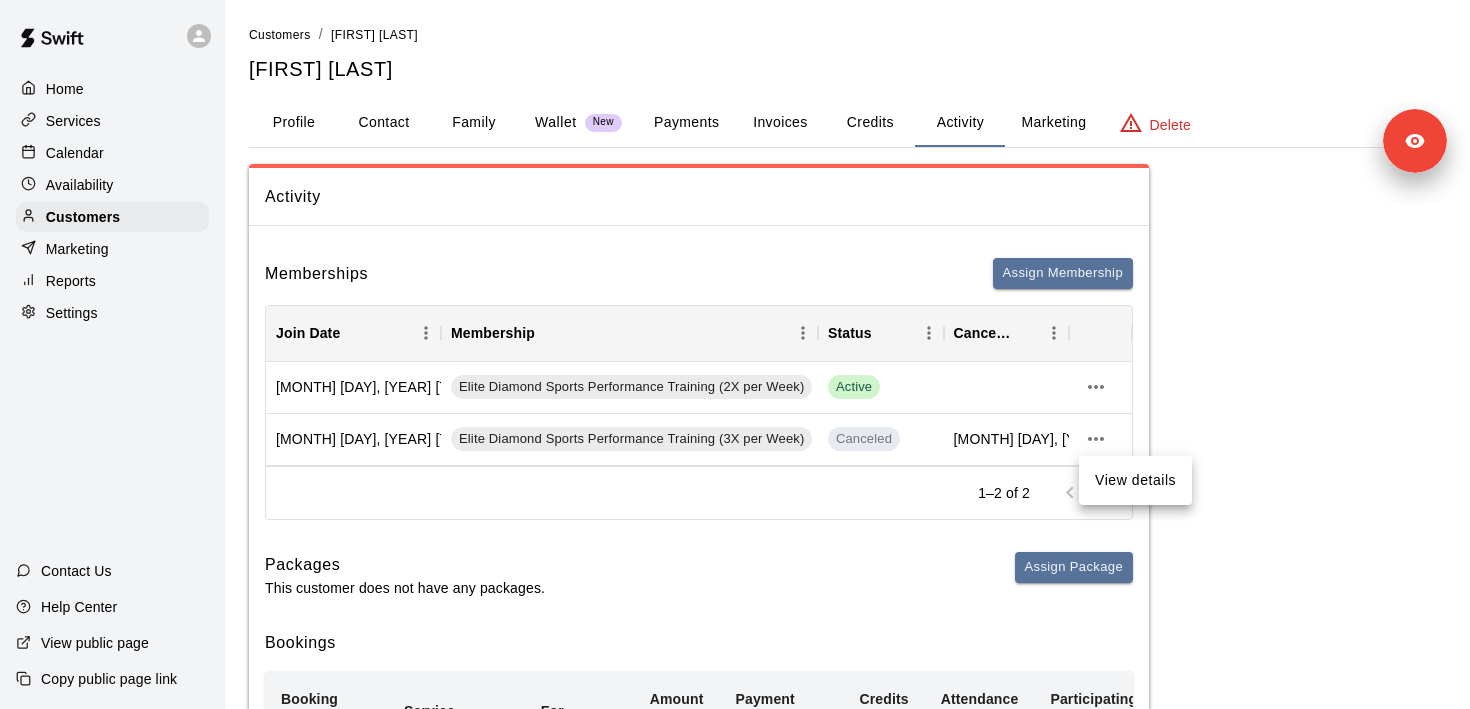 click on "View details" at bounding box center (1135, 480) 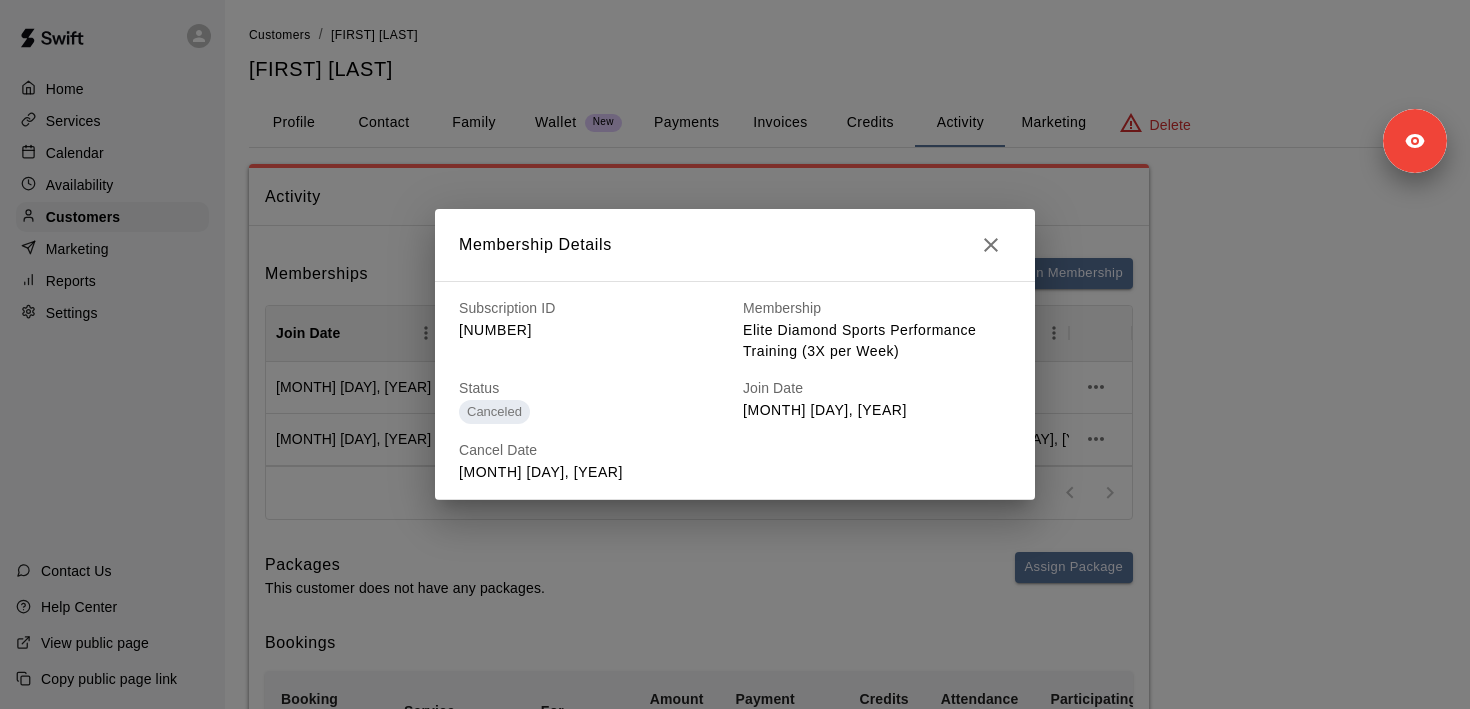 click 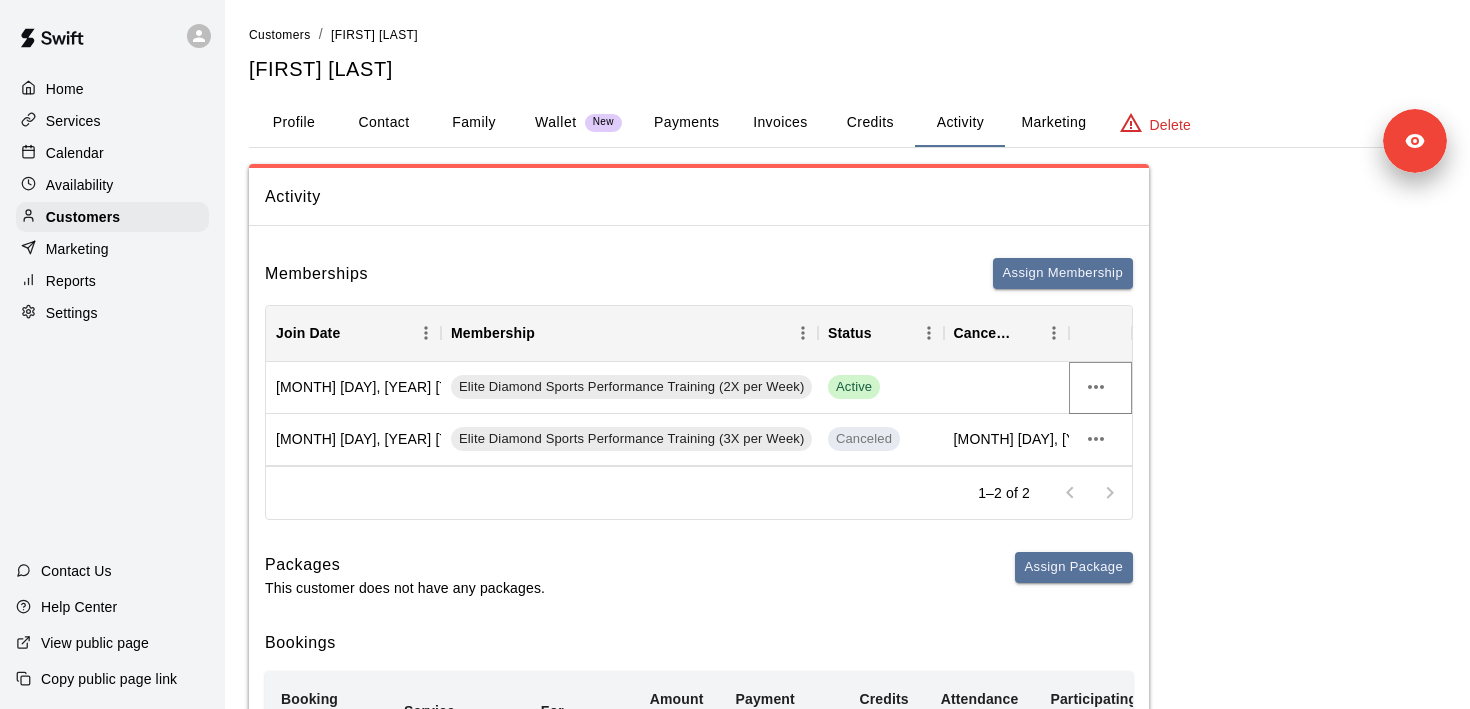 click 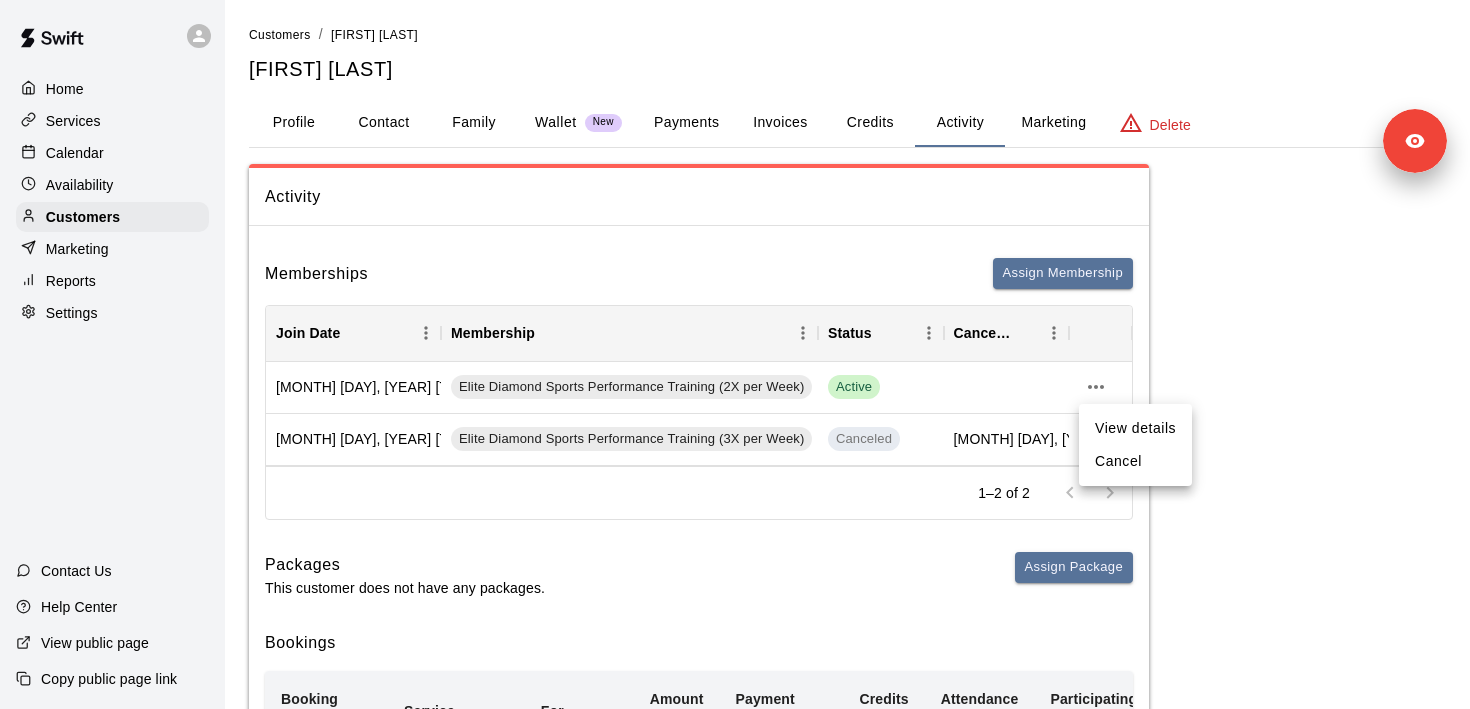 click on "View details" at bounding box center (1135, 428) 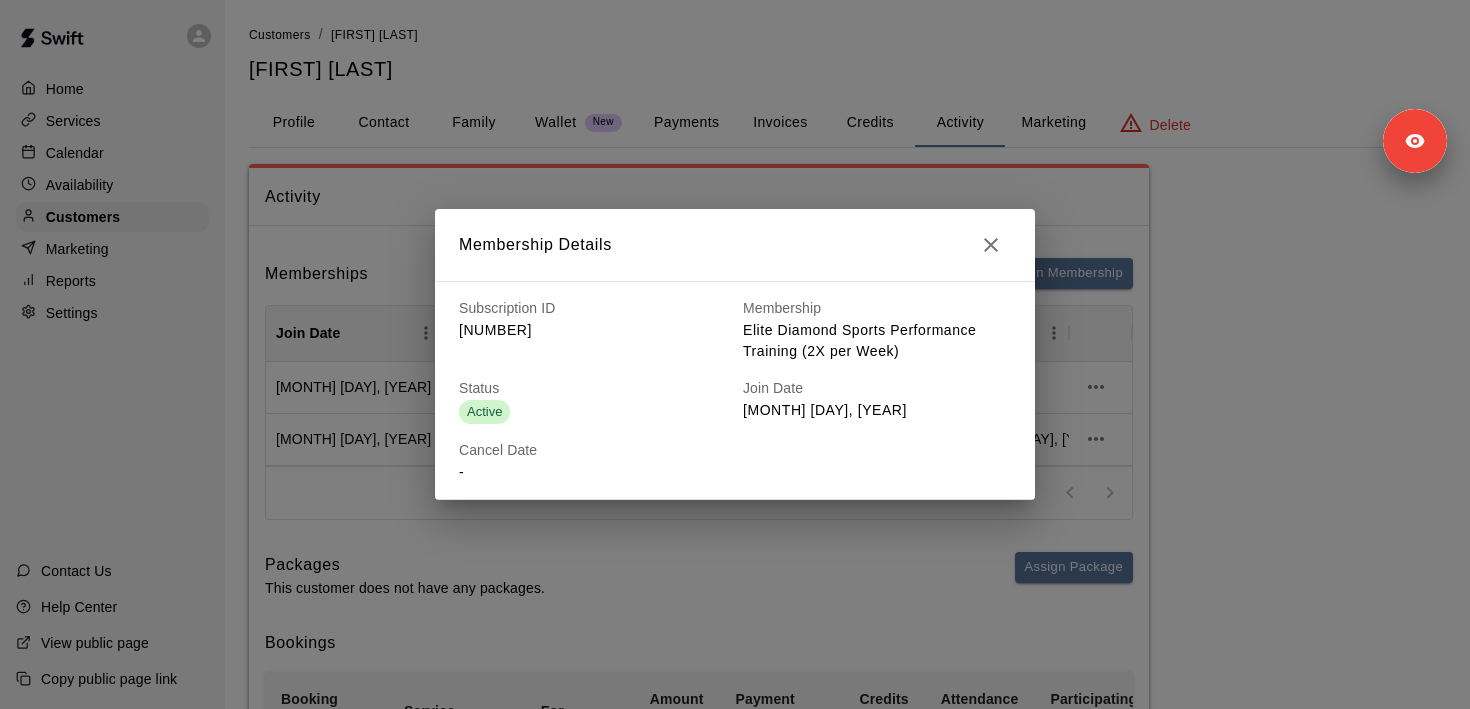 click at bounding box center [991, 245] 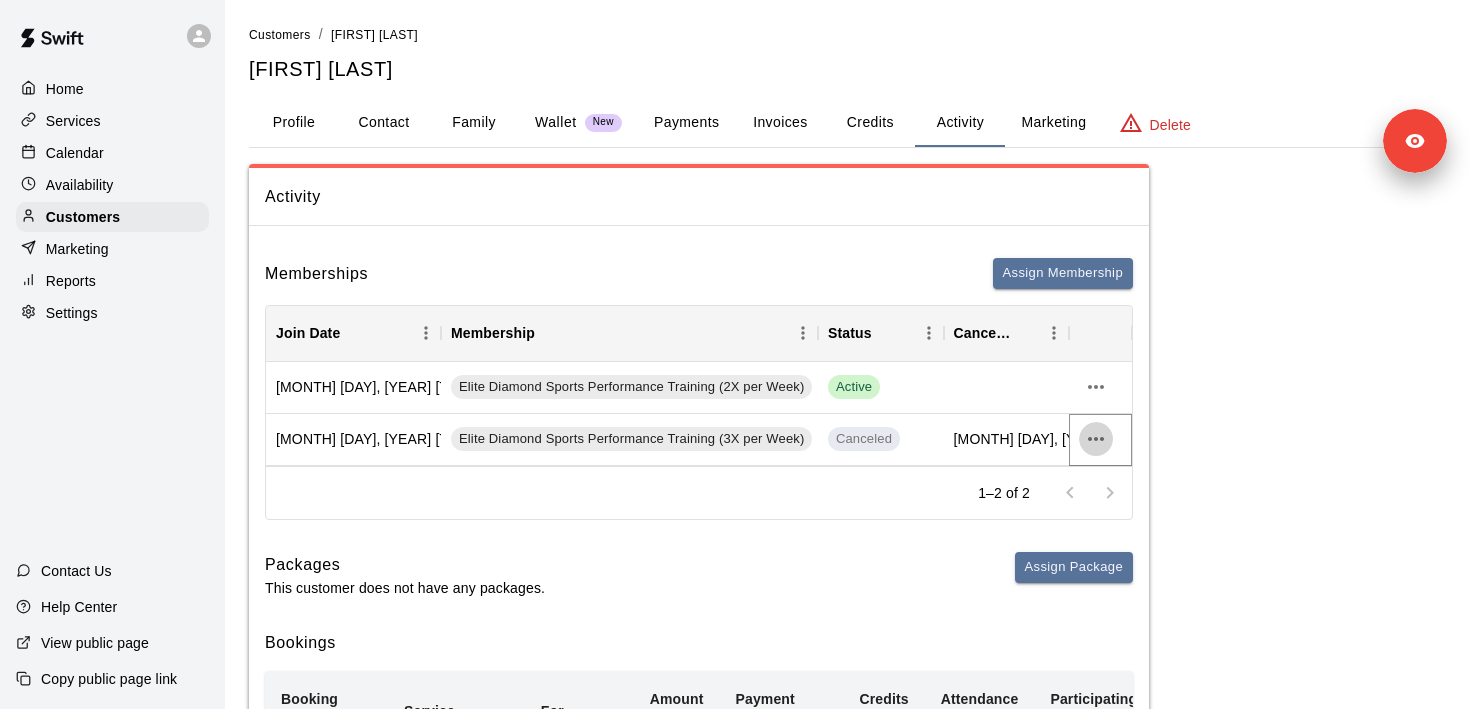 click 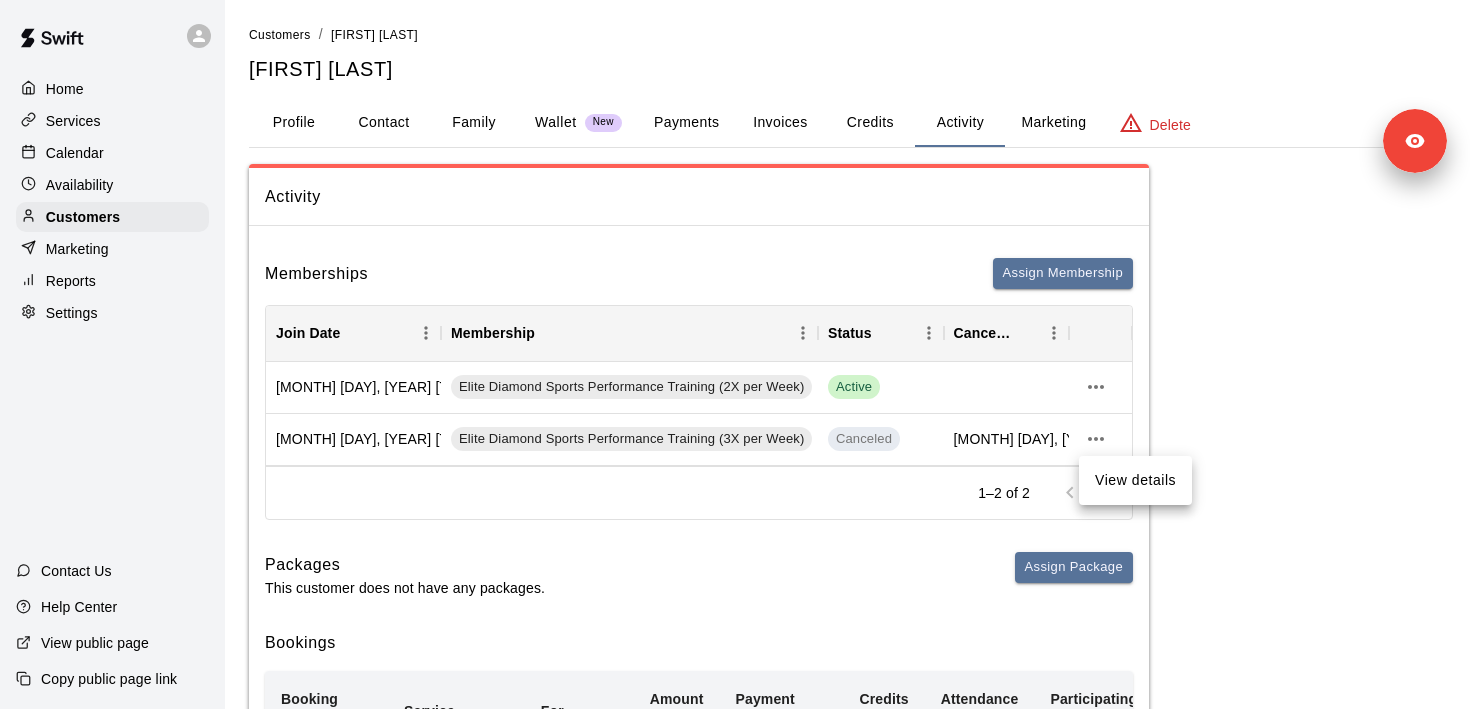 click on "View details" at bounding box center (1135, 480) 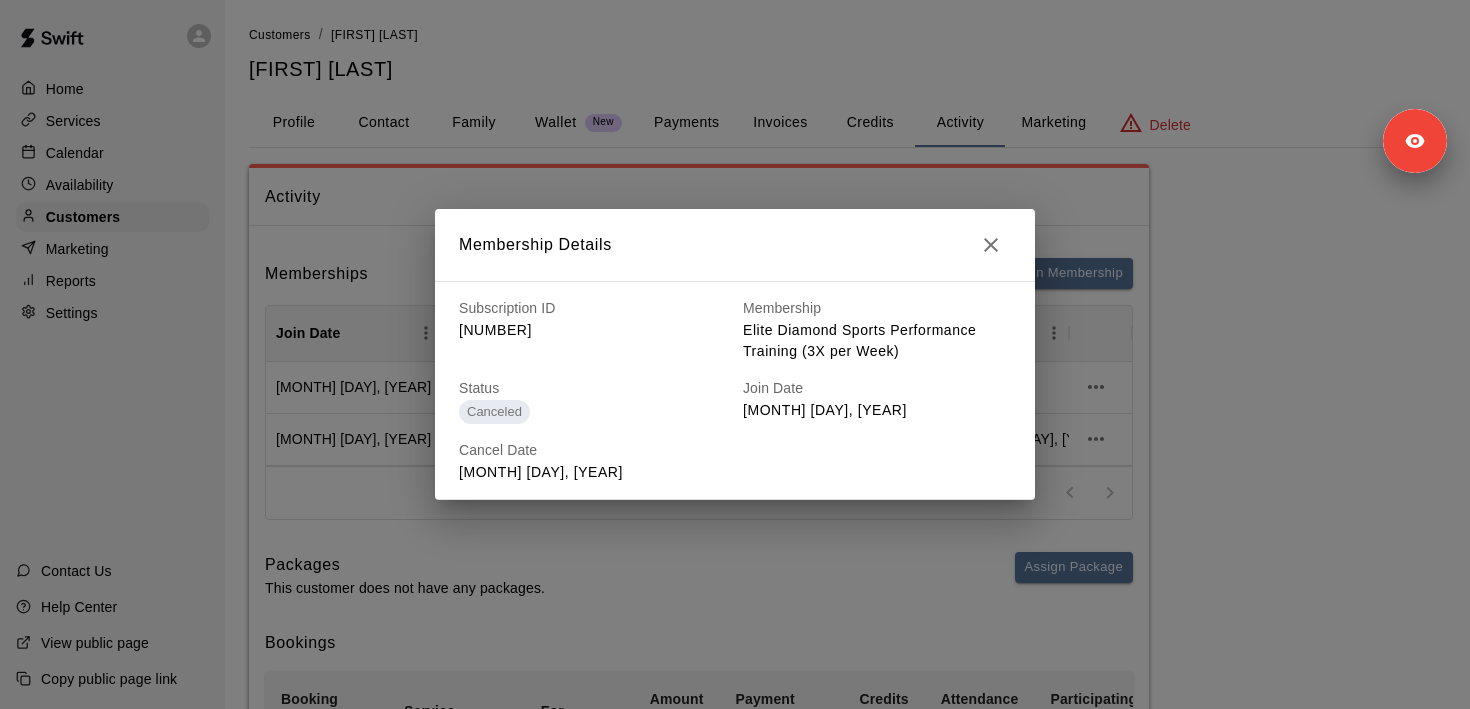 click at bounding box center (991, 245) 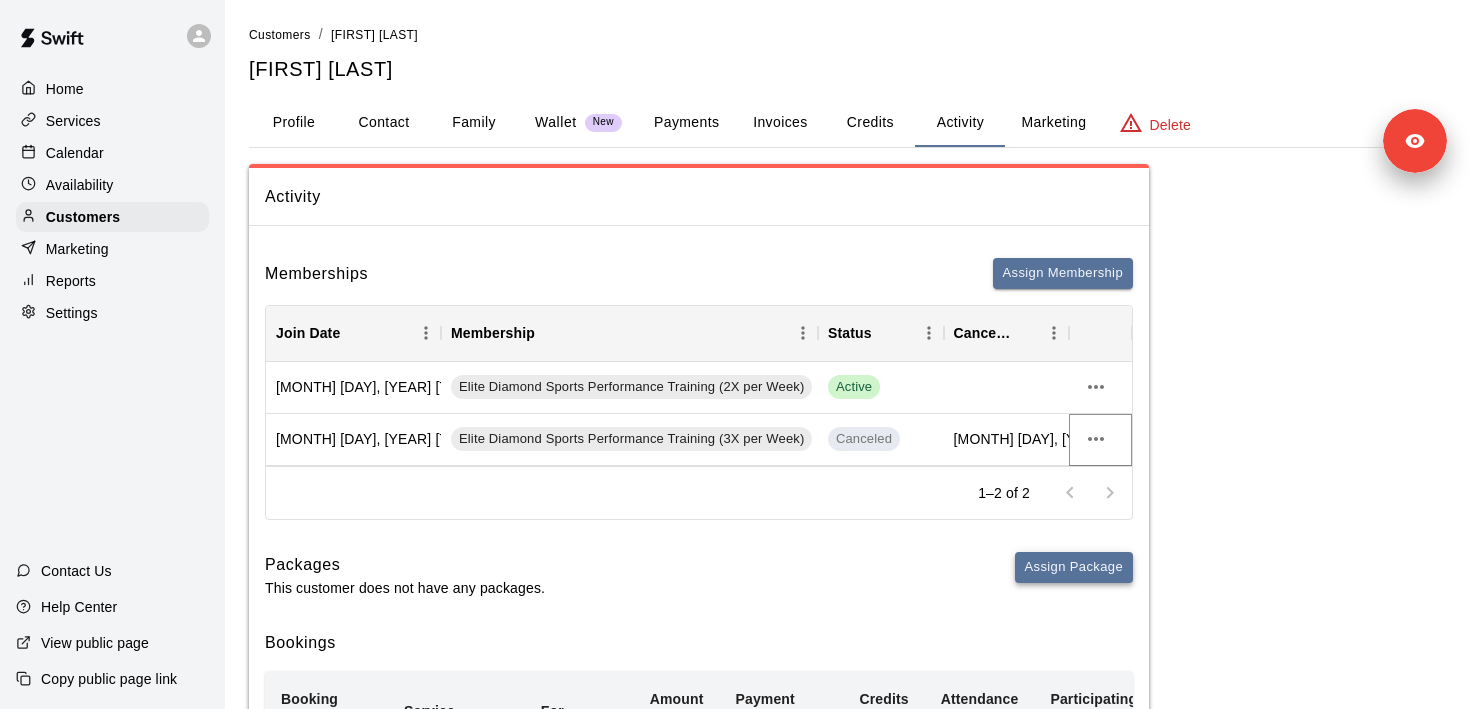 type 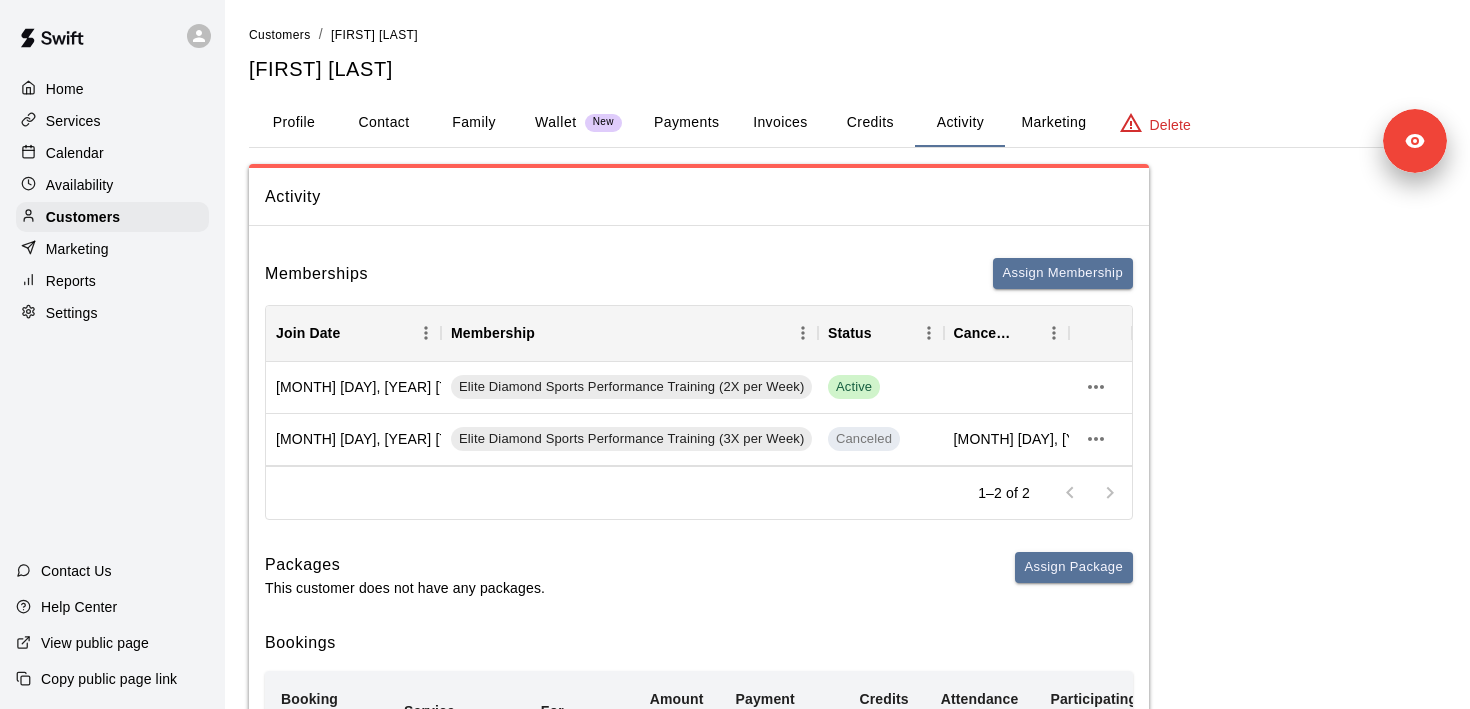 click on "Credits" at bounding box center (870, 123) 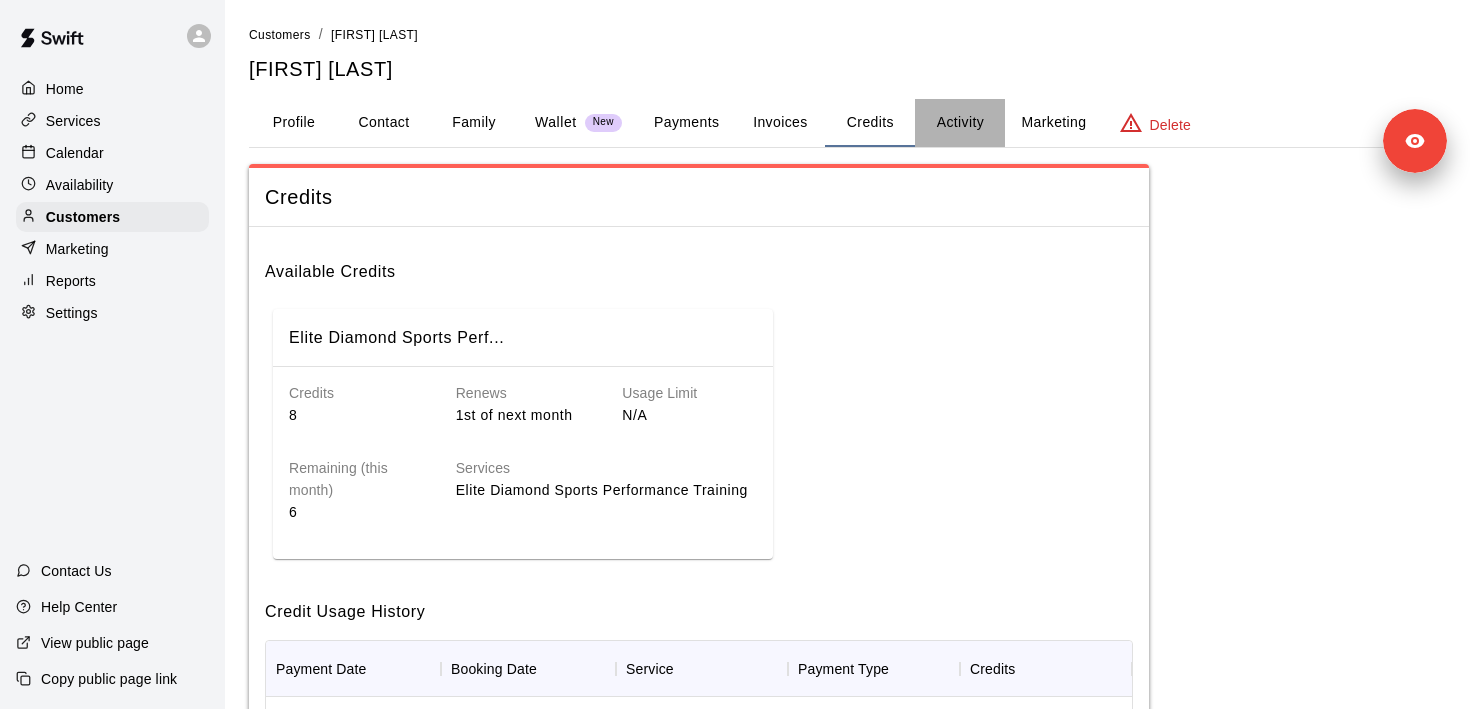 click on "Activity" at bounding box center (960, 123) 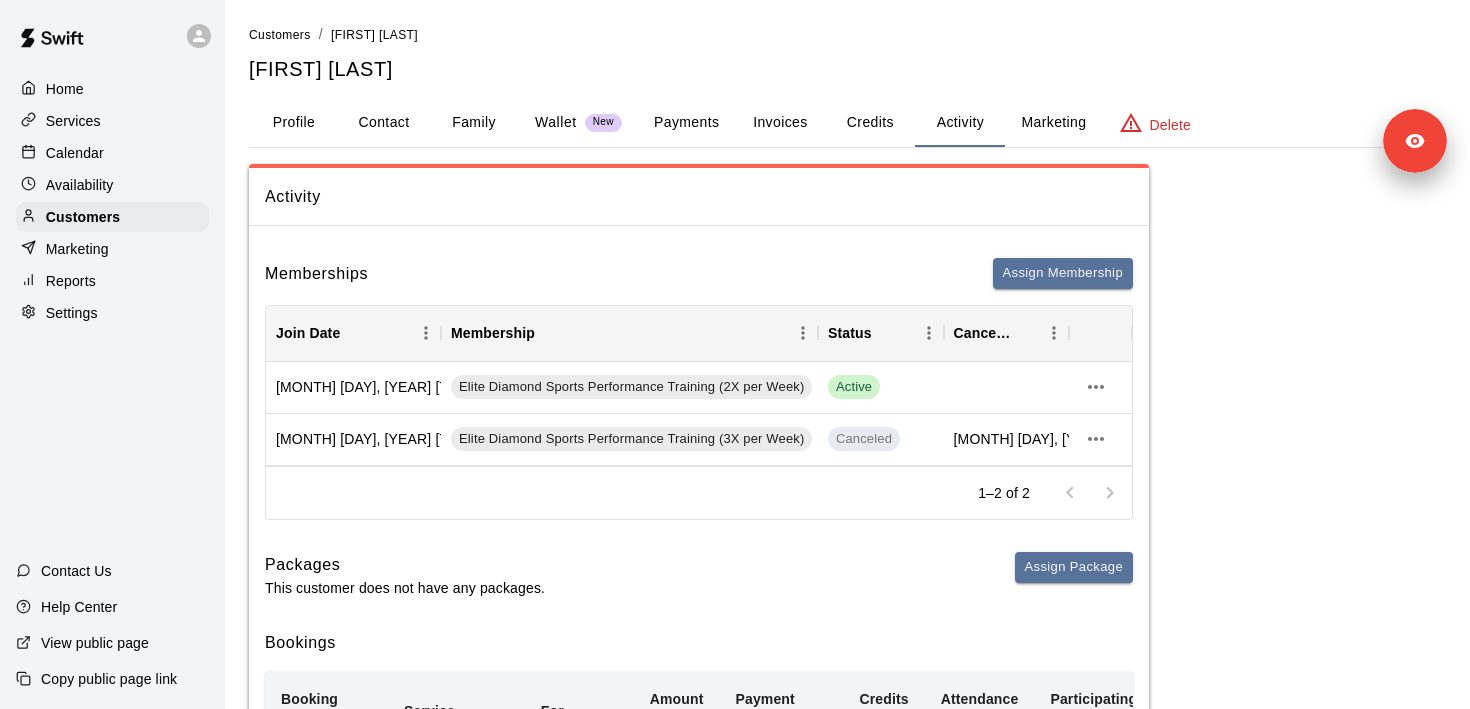 click on "Settings" at bounding box center [72, 313] 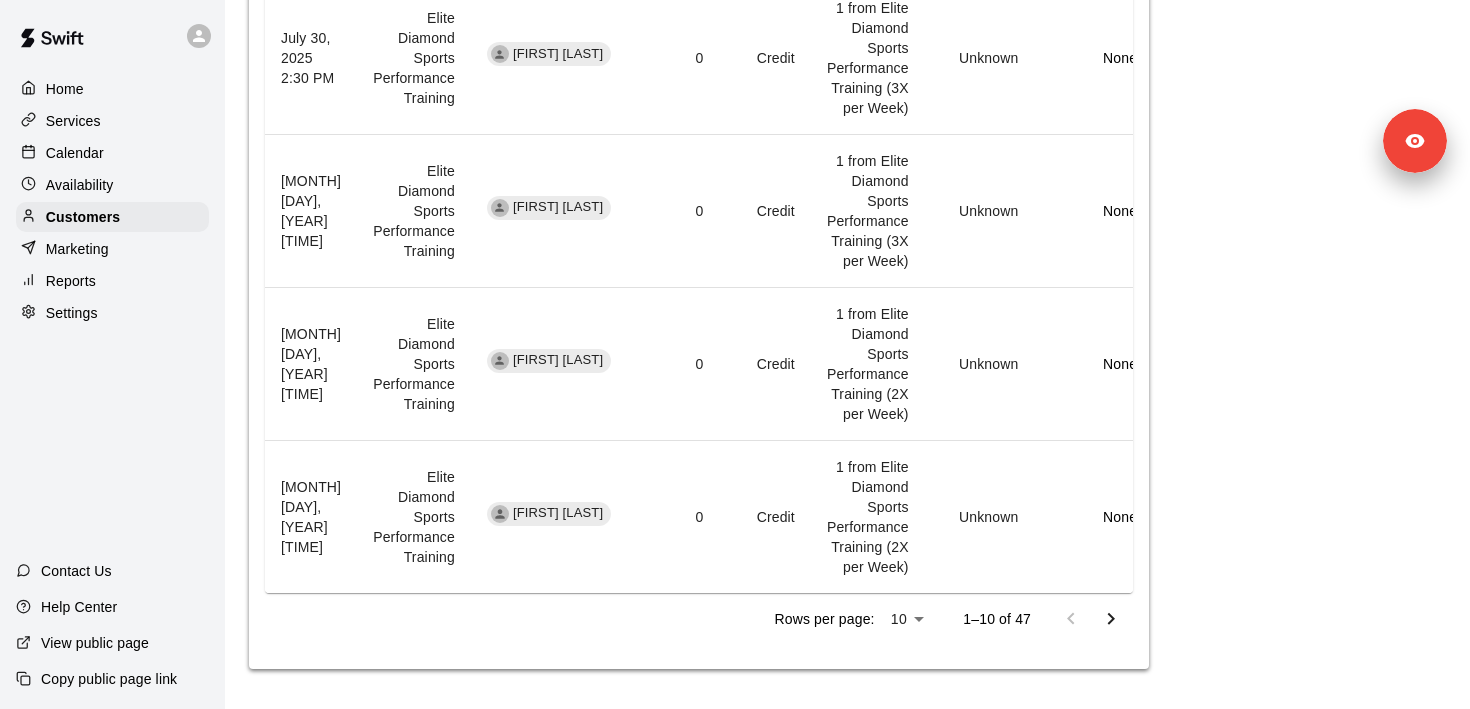 select on "**" 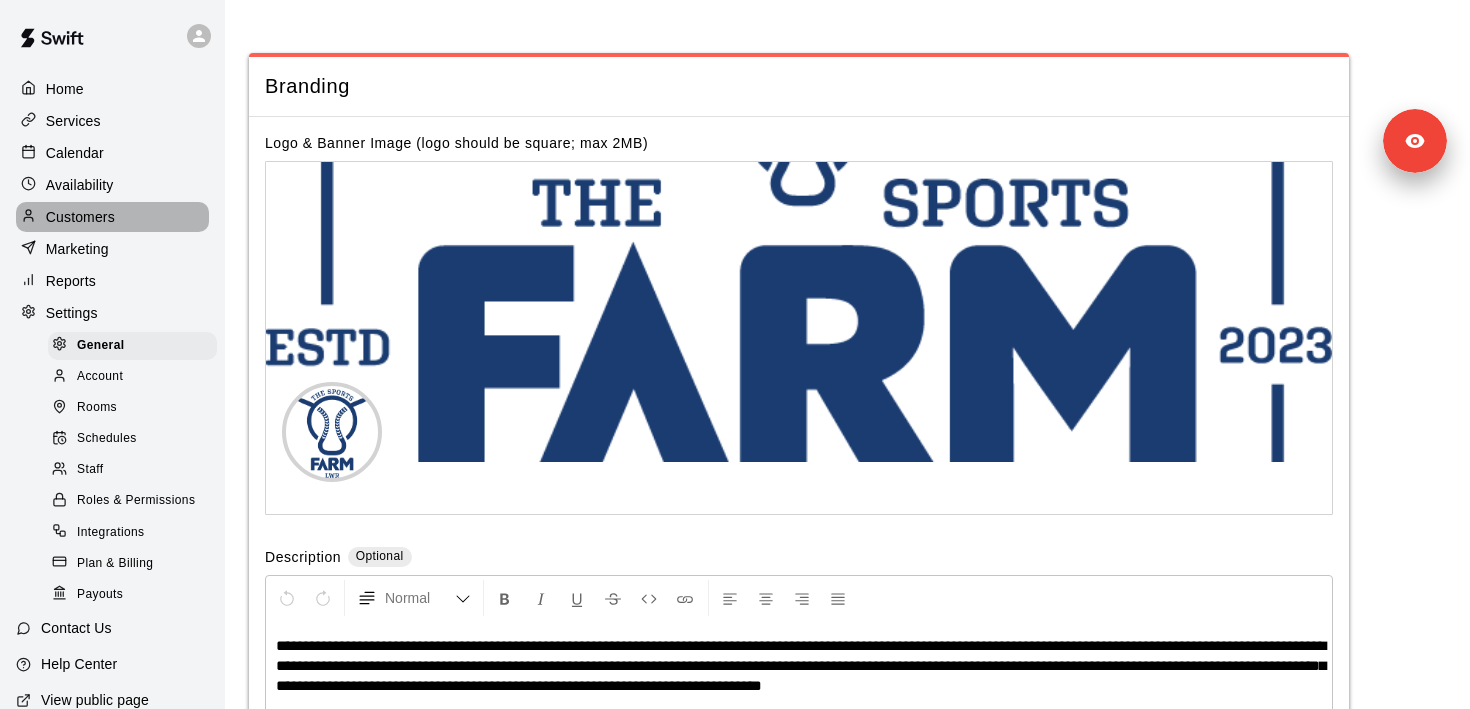 click on "Customers" at bounding box center (112, 217) 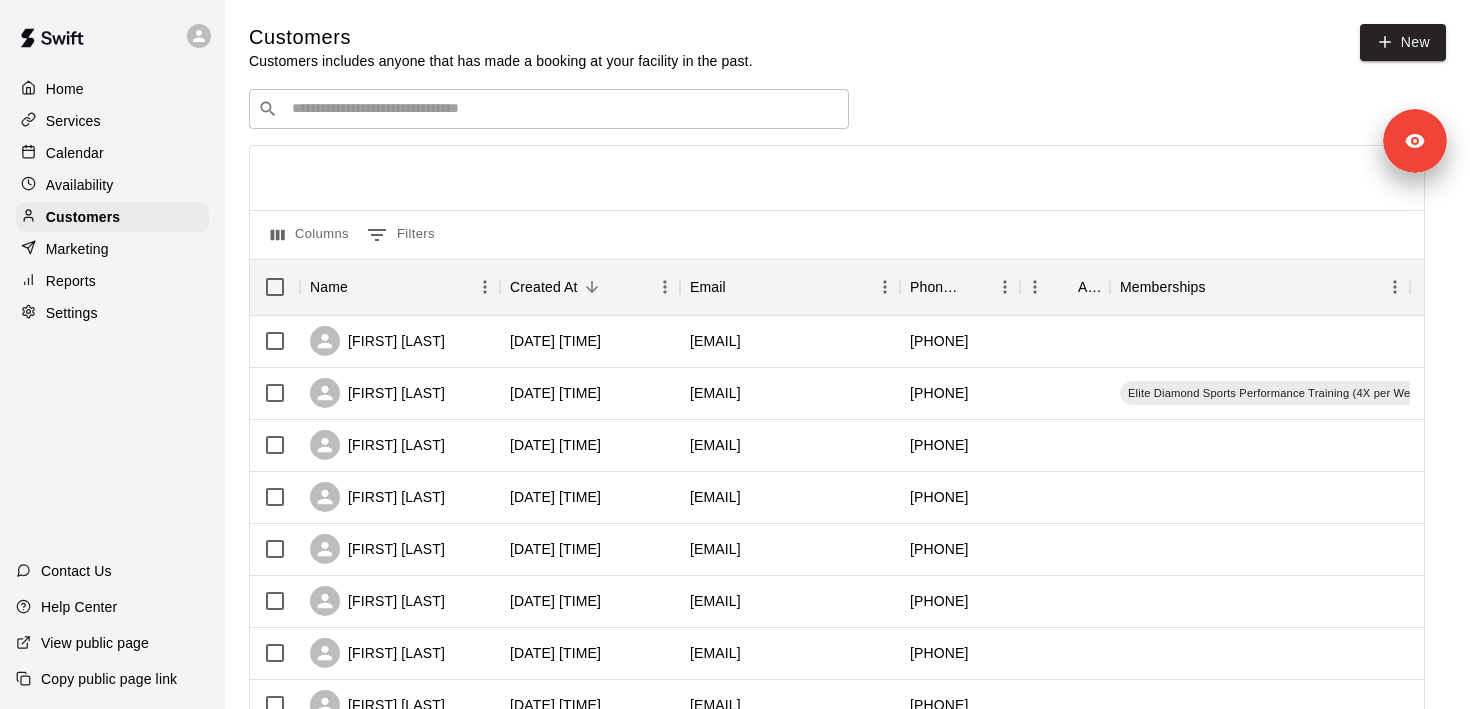 click on "​ ​" at bounding box center (549, 109) 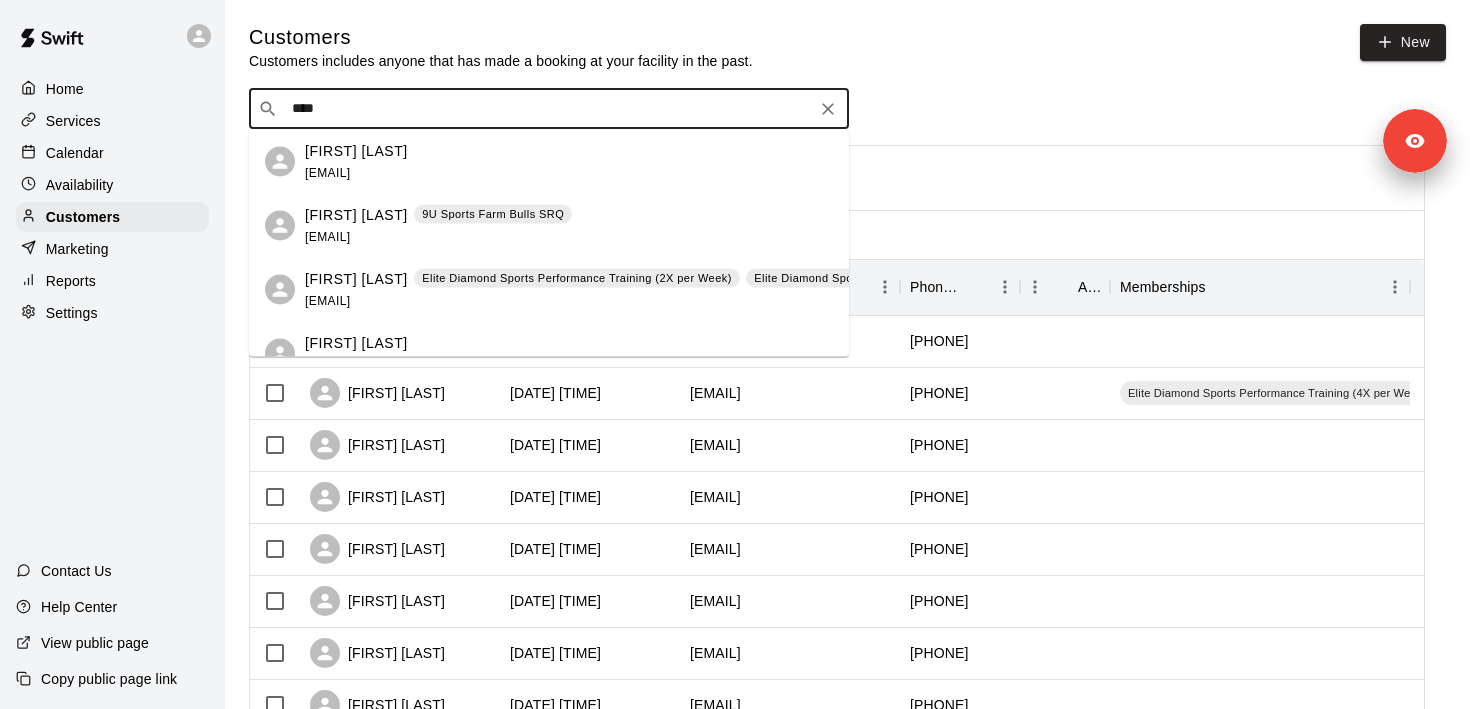 type on "*****" 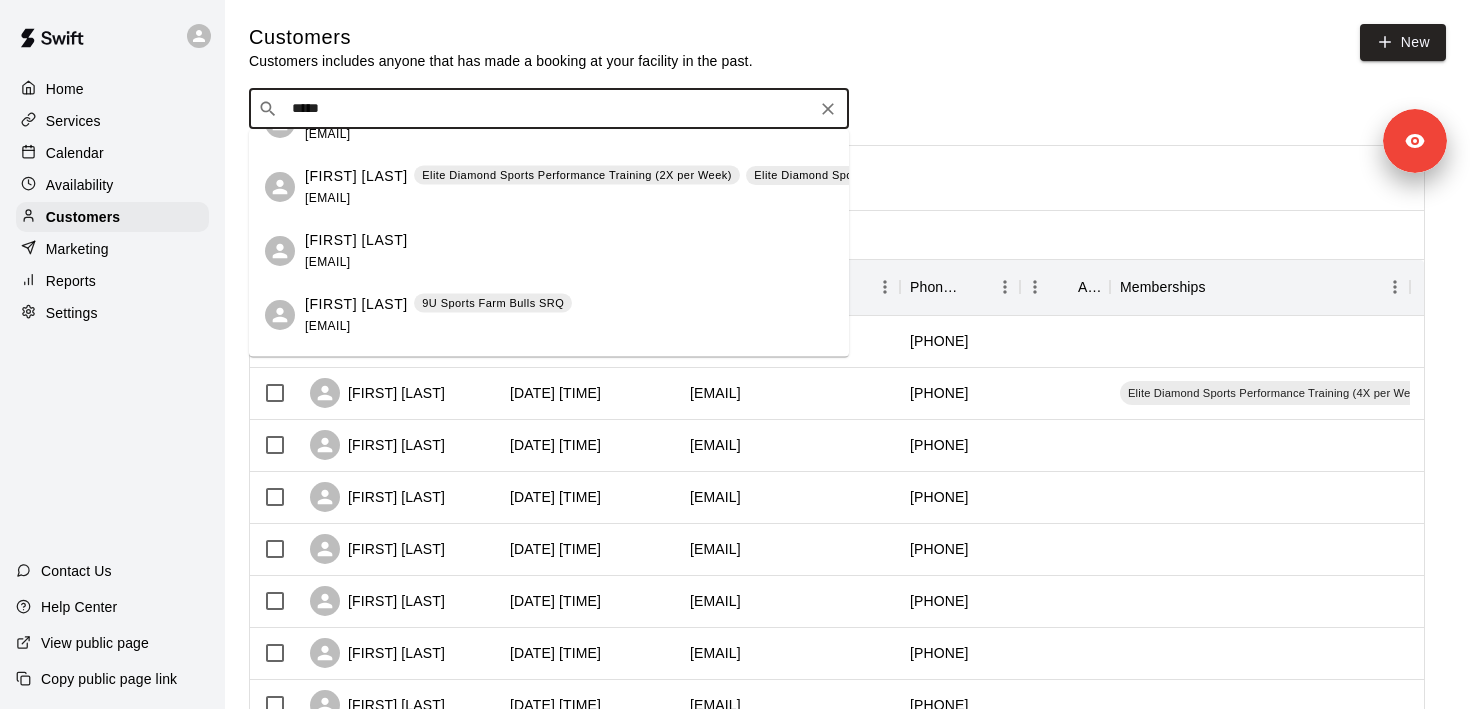 scroll, scrollTop: 0, scrollLeft: 0, axis: both 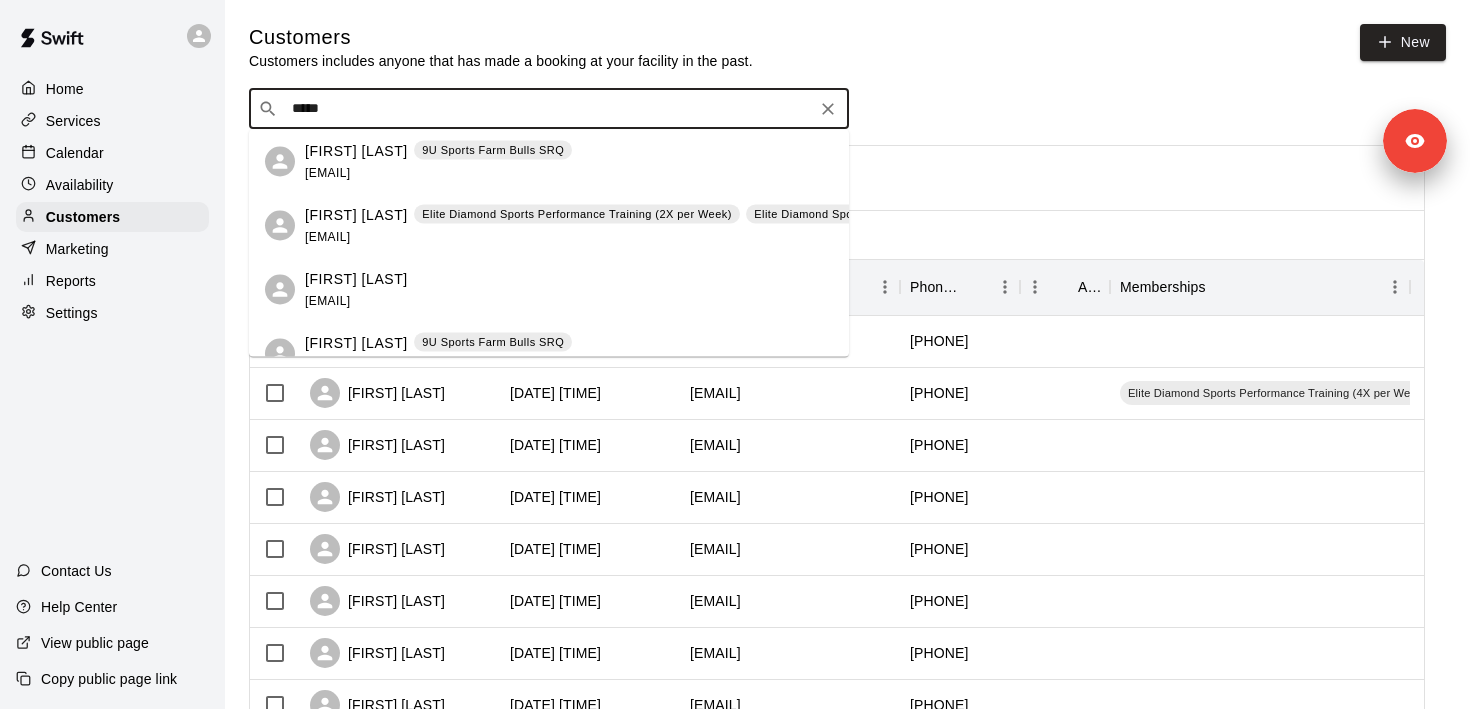click on "[FIRST] [LAST]" at bounding box center (356, 214) 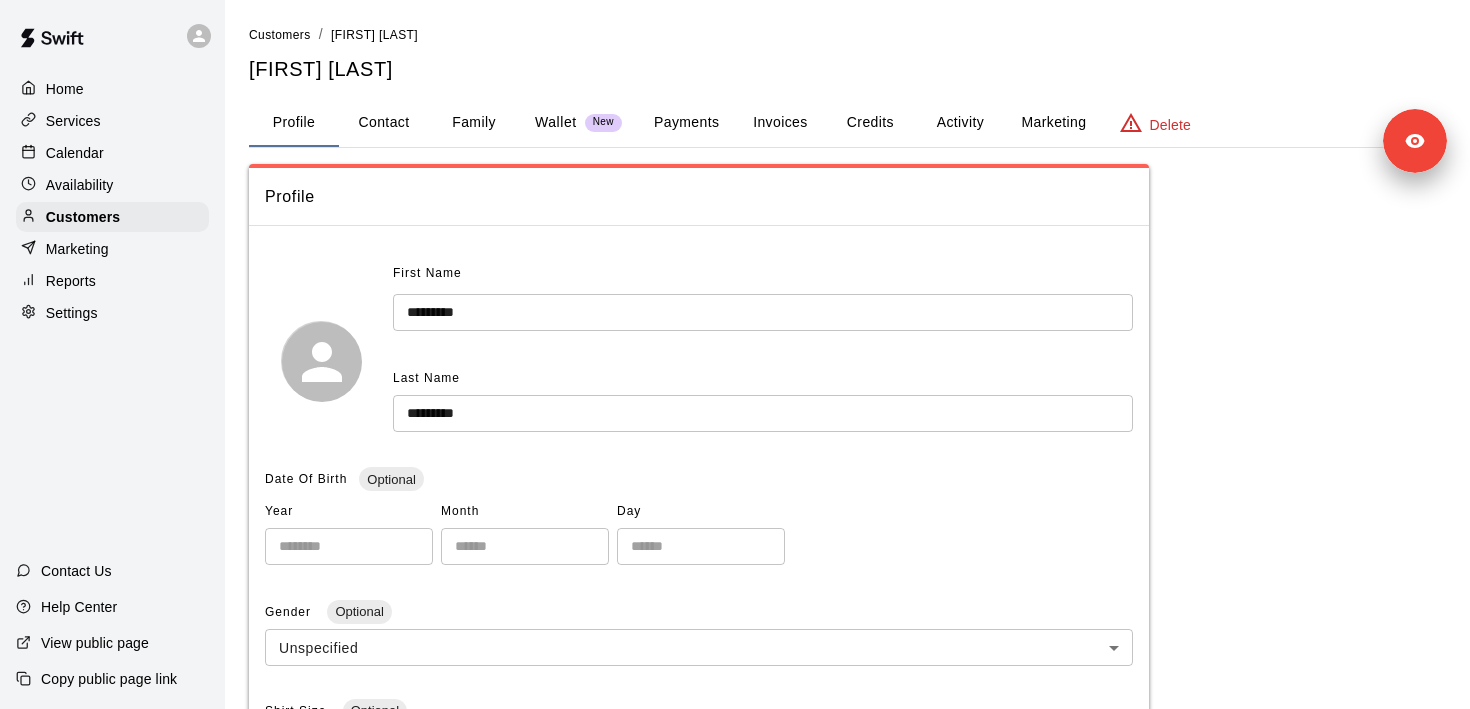click on "Activity" at bounding box center (960, 123) 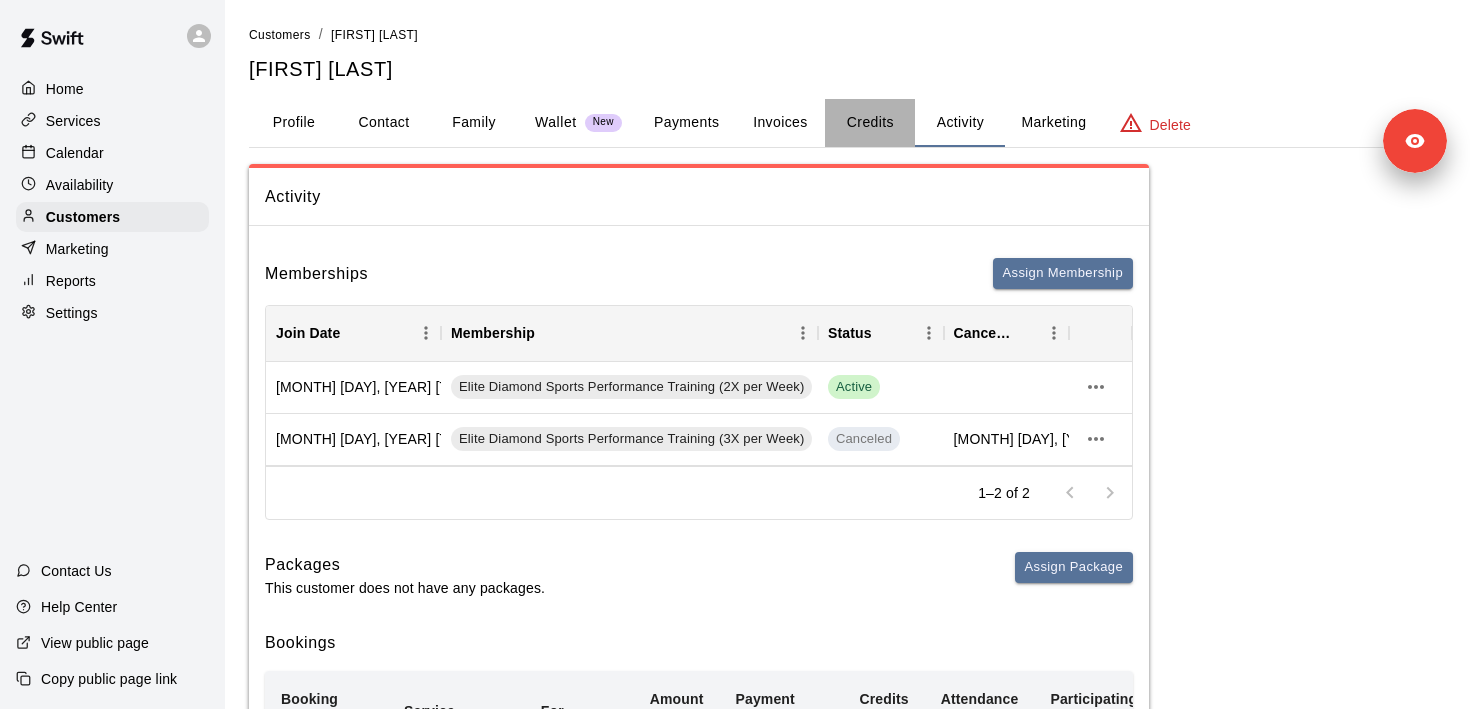 click on "Credits" at bounding box center (870, 123) 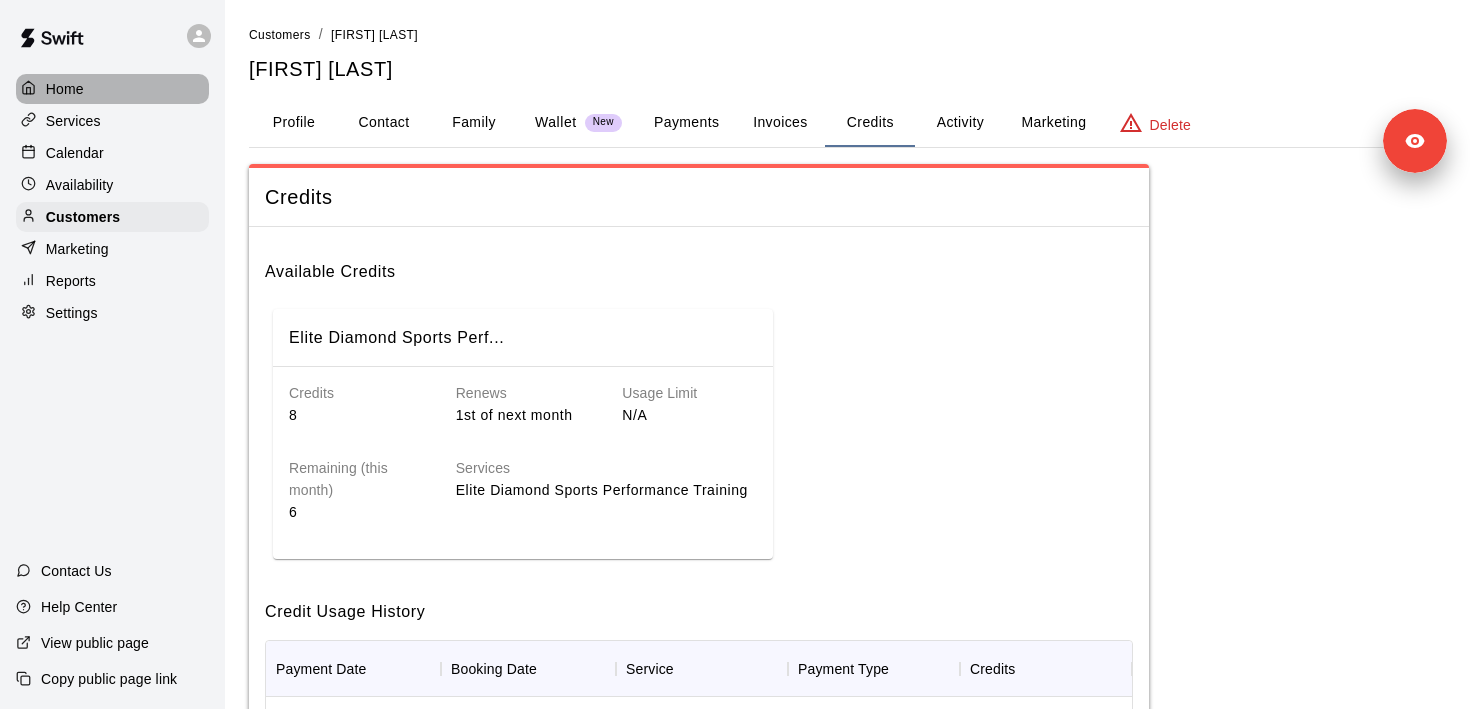 click on "Home" at bounding box center (65, 89) 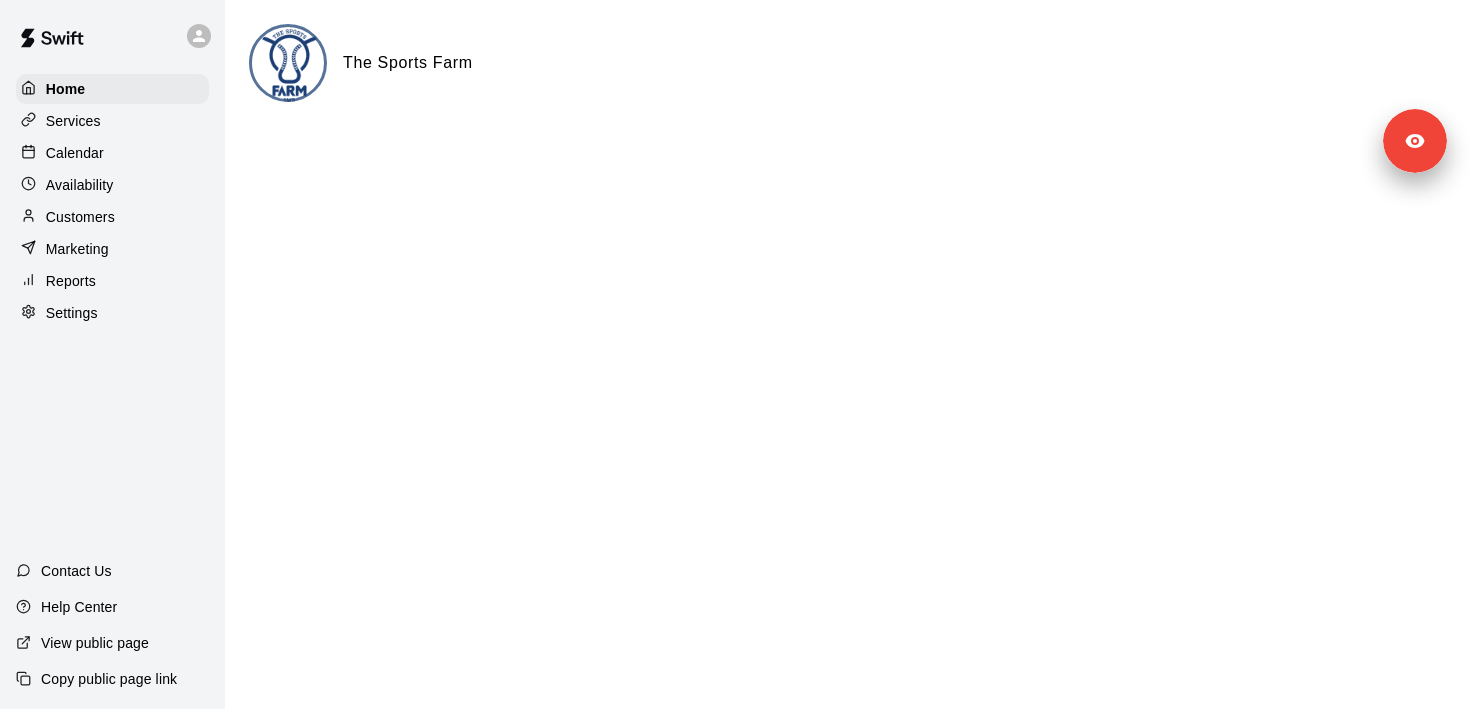 click on "Calendar" at bounding box center [112, 153] 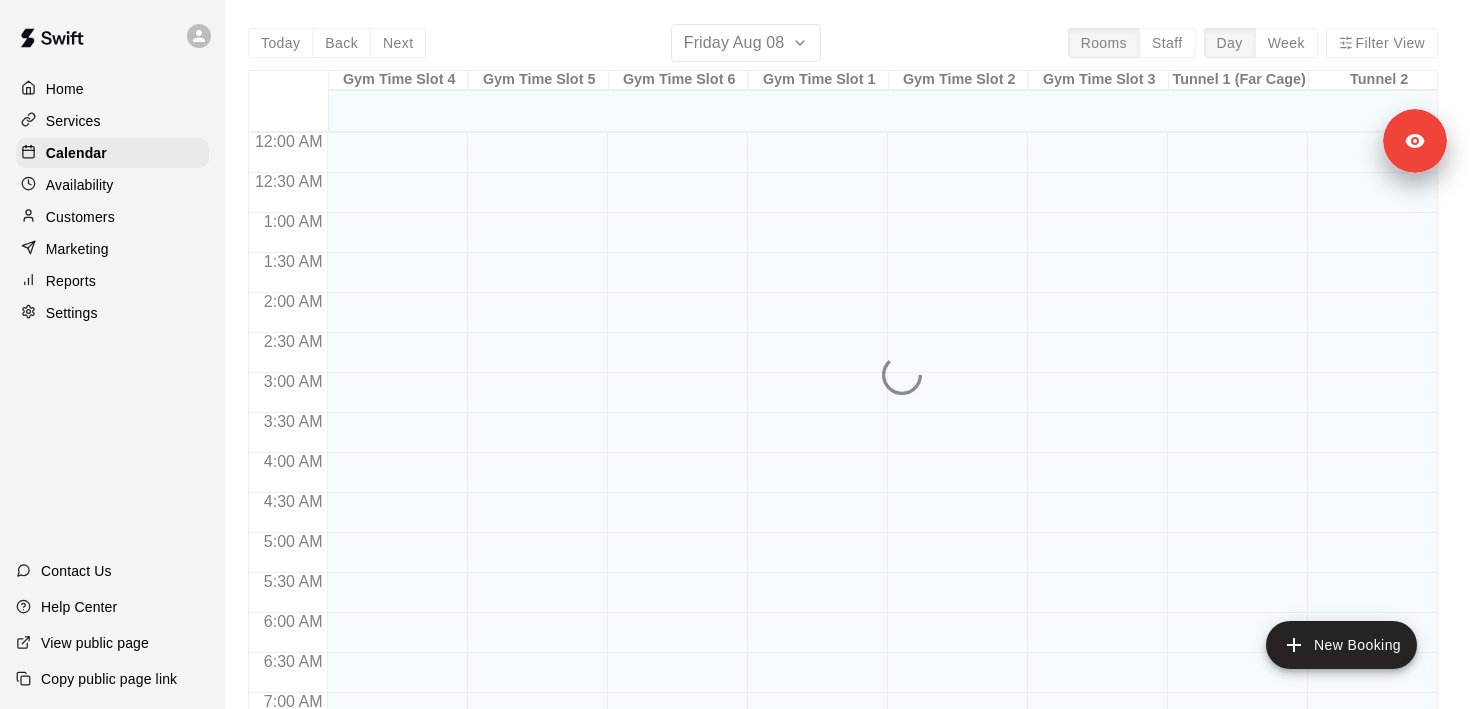 scroll, scrollTop: 1065, scrollLeft: 0, axis: vertical 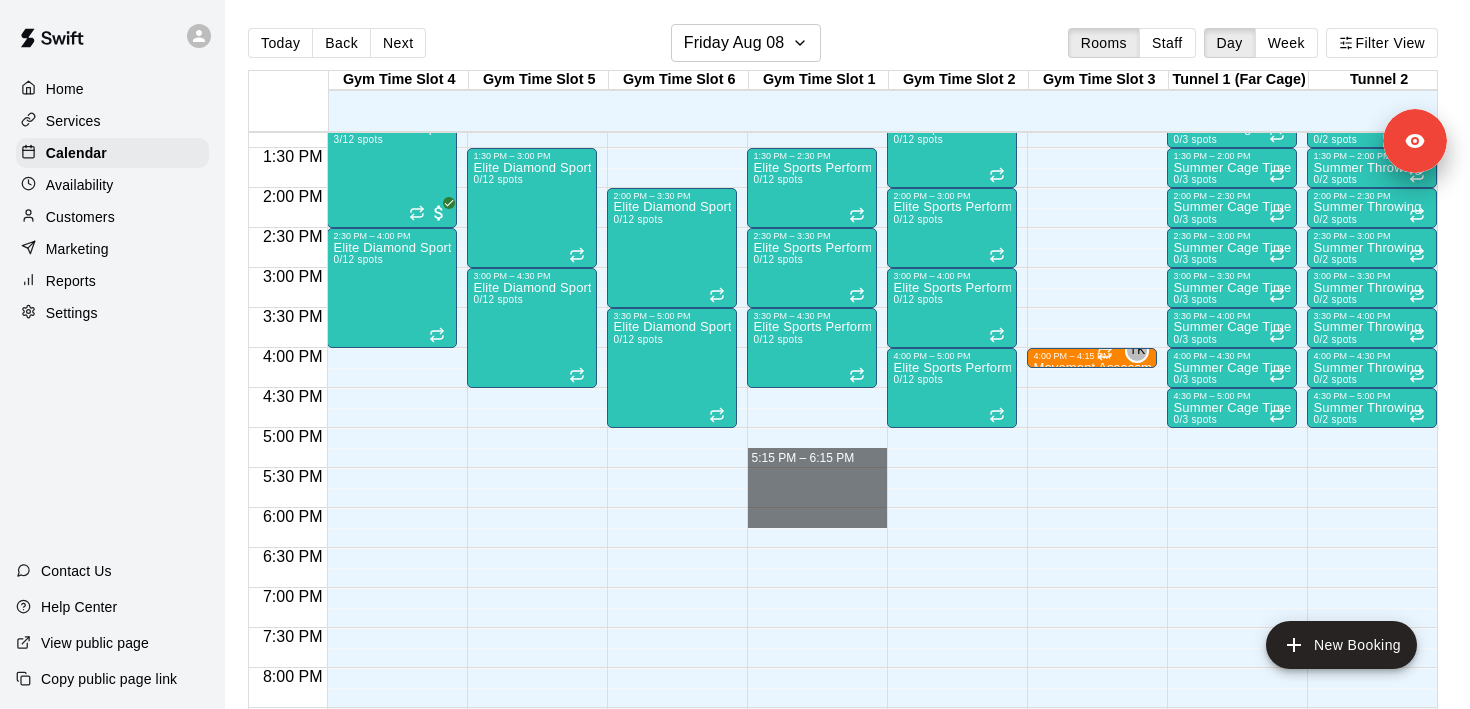drag, startPoint x: 832, startPoint y: 456, endPoint x: 832, endPoint y: 519, distance: 63 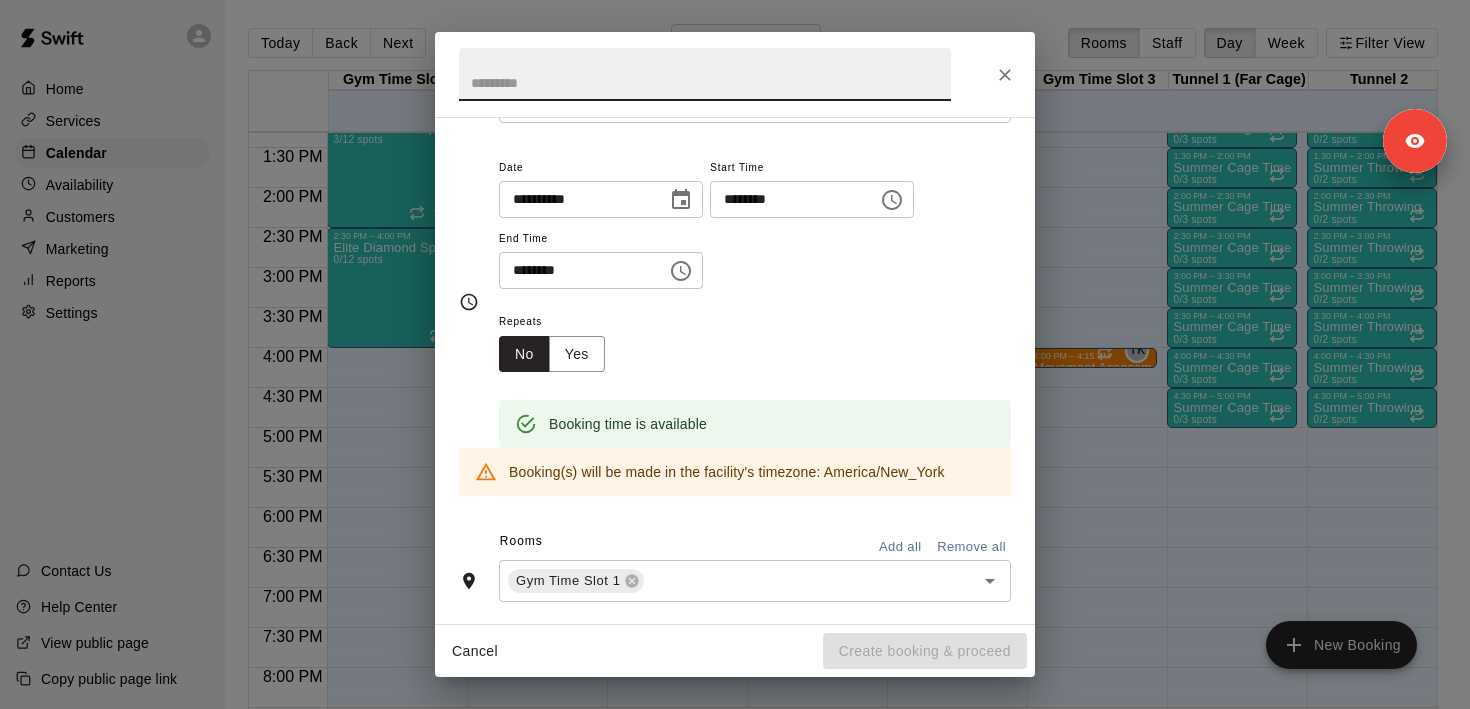 scroll, scrollTop: 0, scrollLeft: 0, axis: both 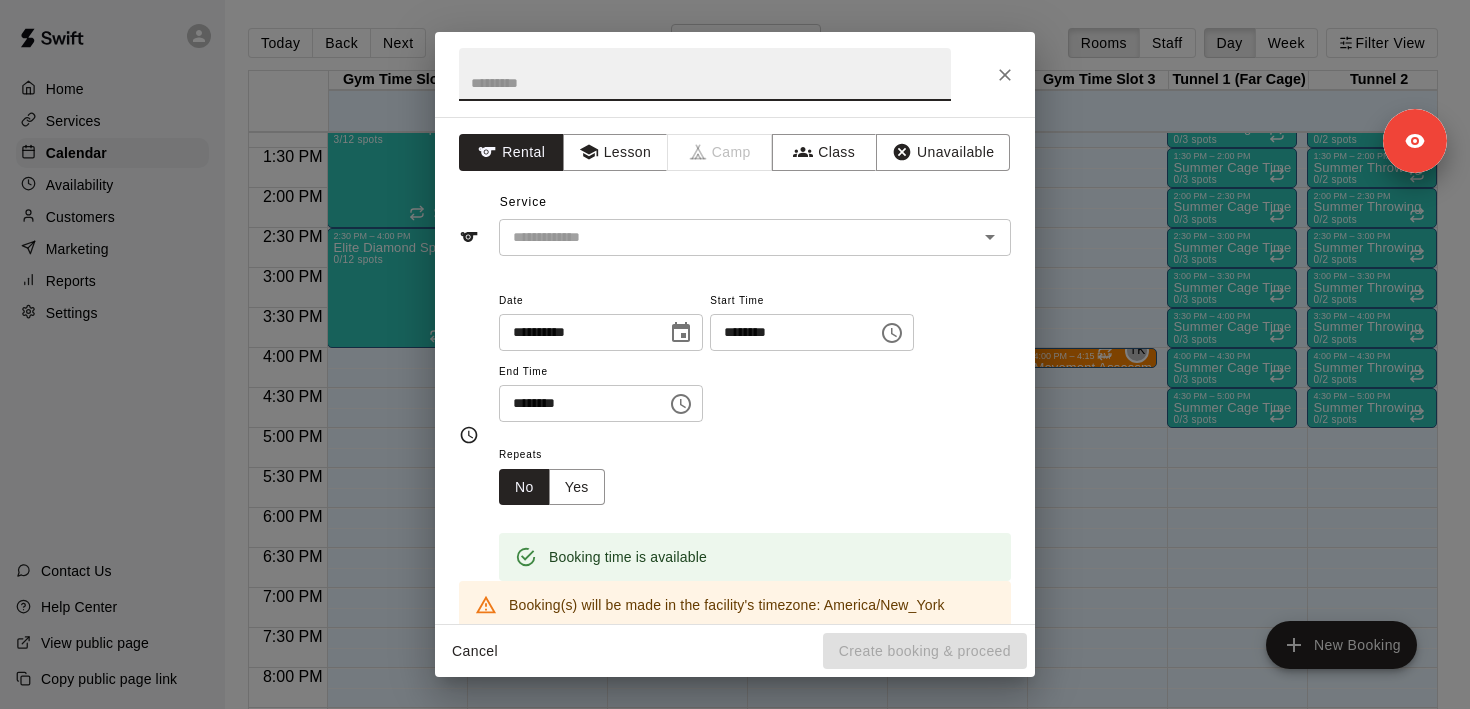 click at bounding box center [1005, 75] 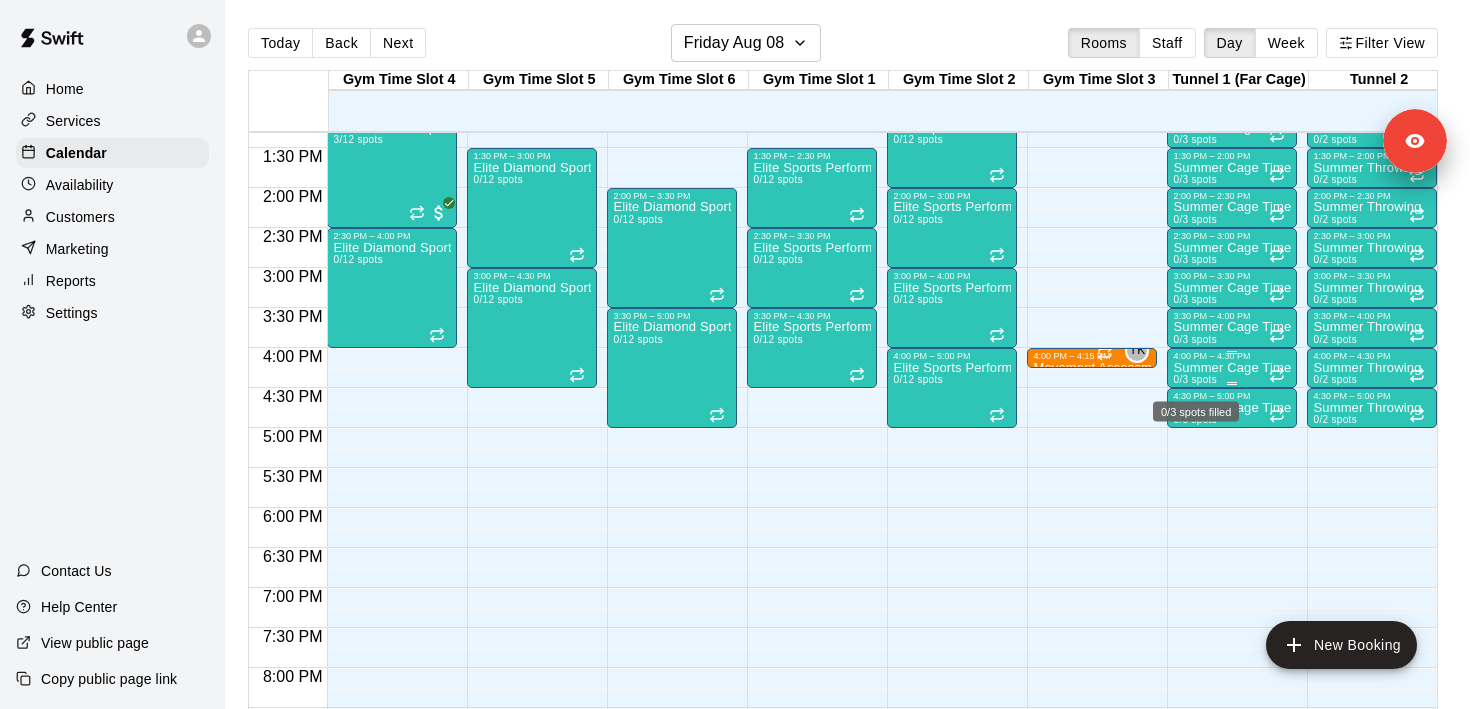 click on "0/3 spots filled" at bounding box center [1196, 412] 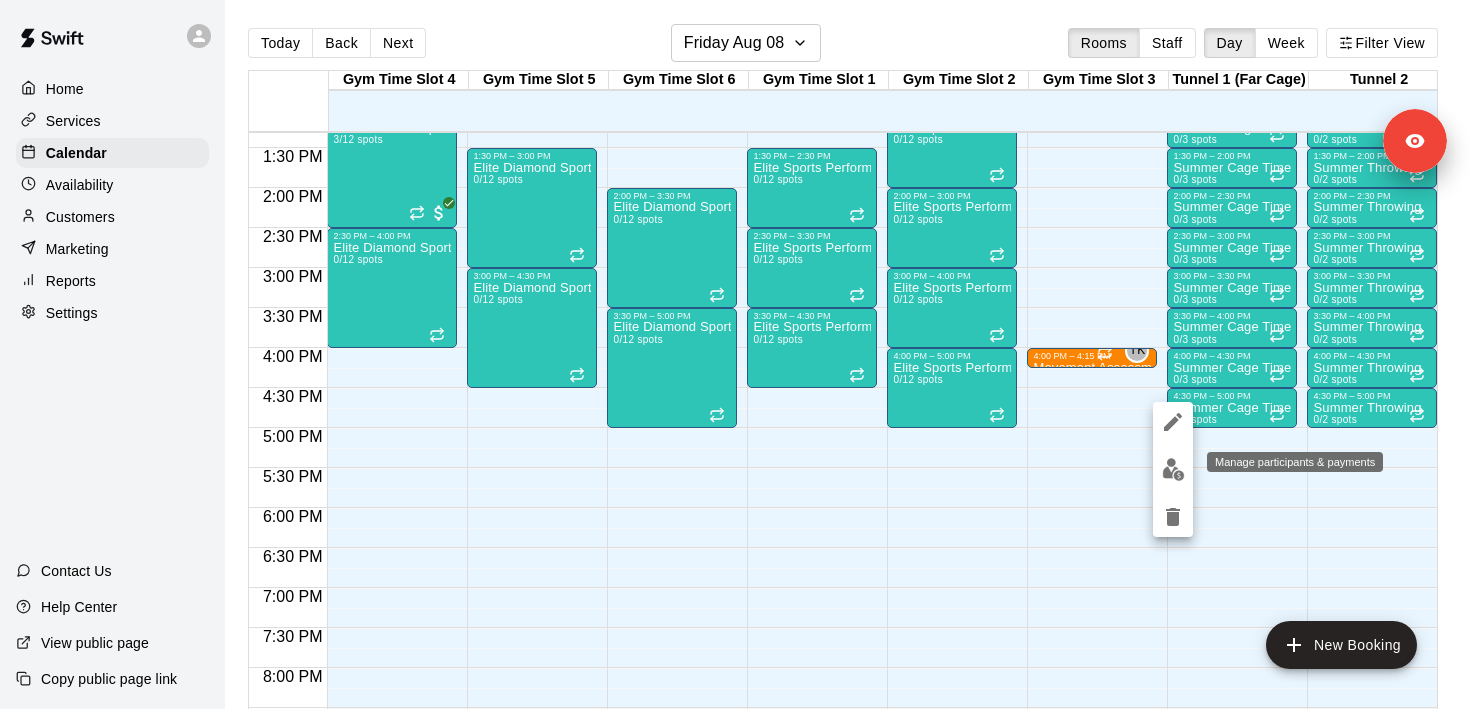 click at bounding box center [1173, 469] 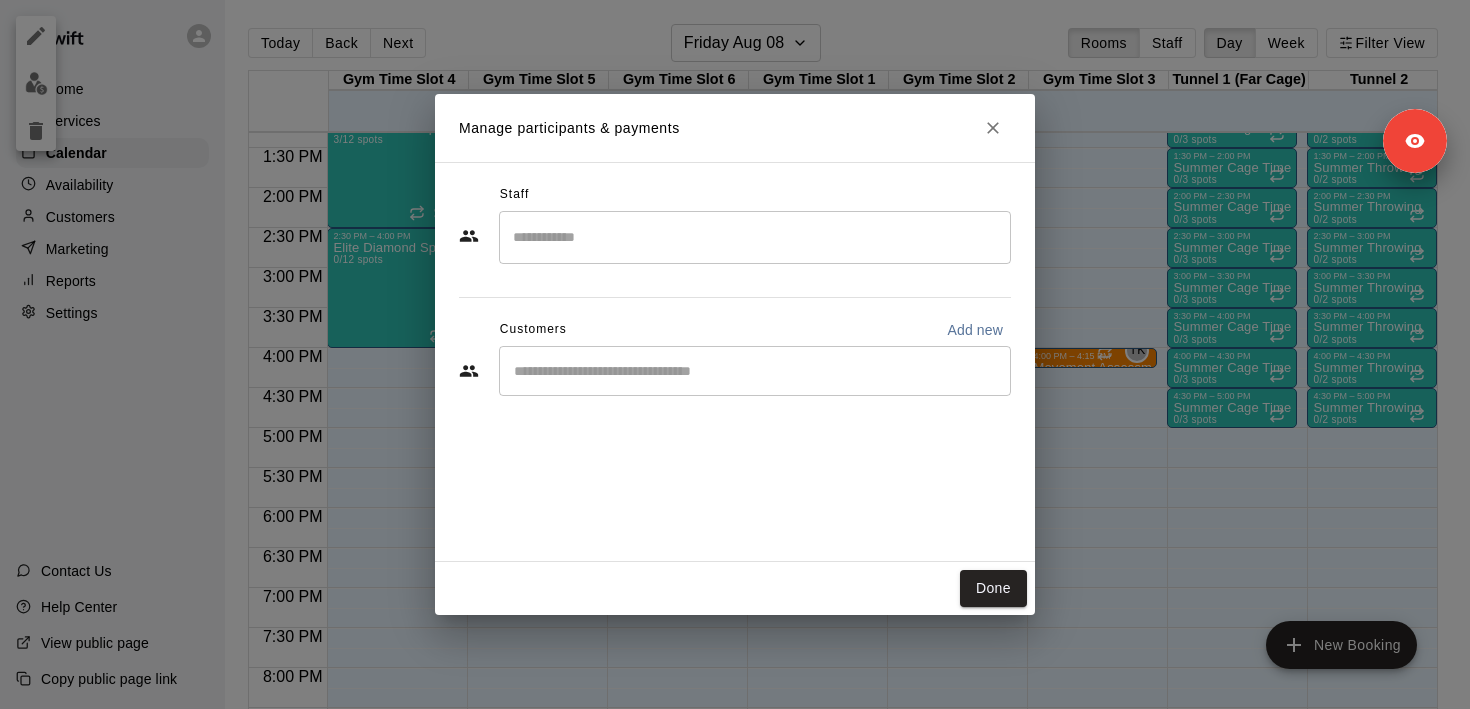 click at bounding box center (755, 371) 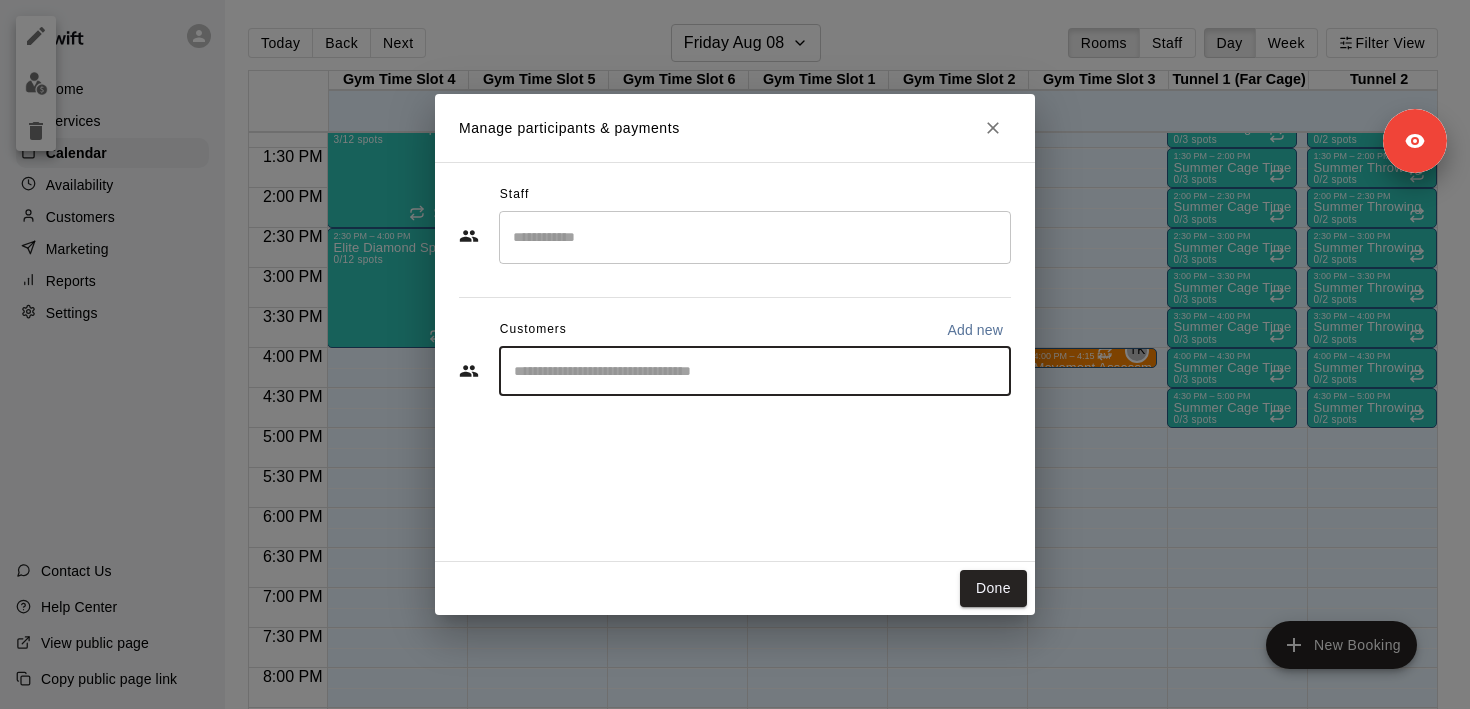 paste on "**********" 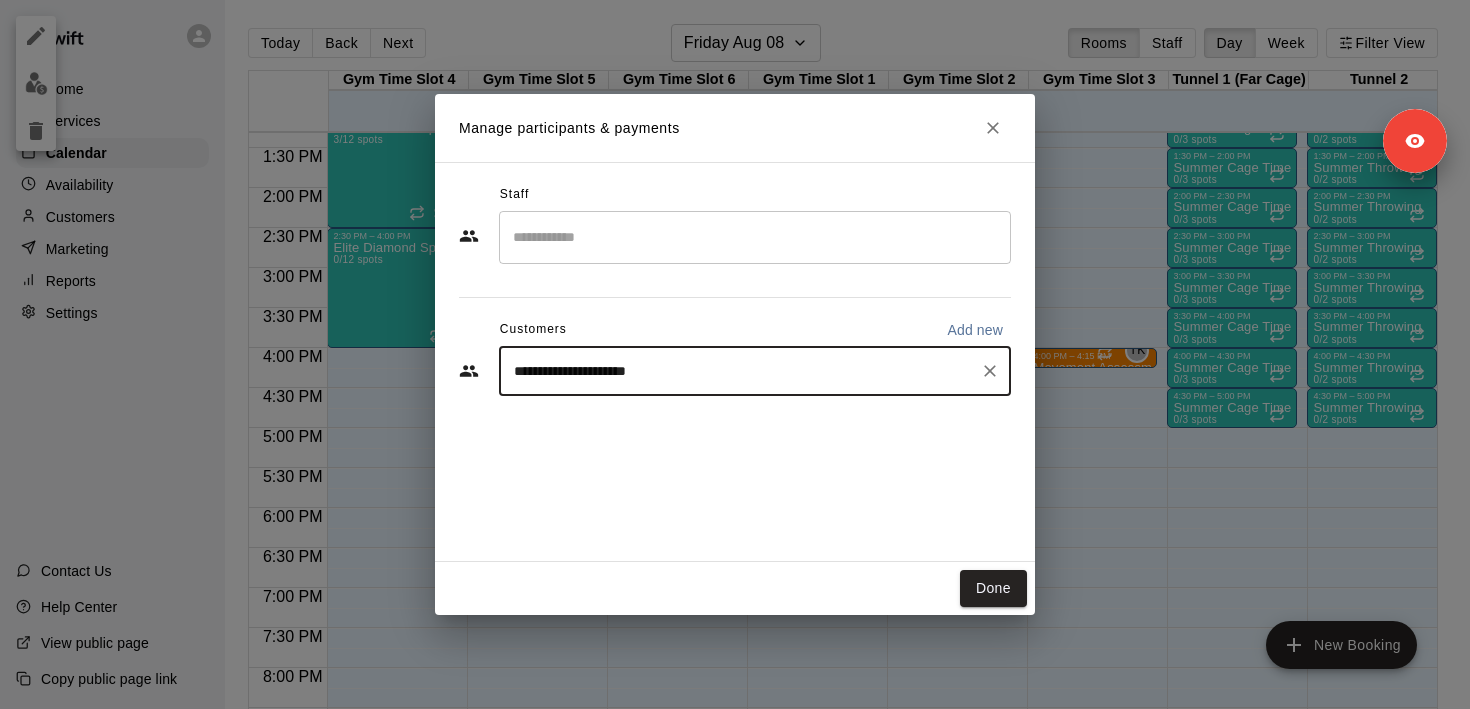 drag, startPoint x: 745, startPoint y: 374, endPoint x: 426, endPoint y: 371, distance: 319.0141 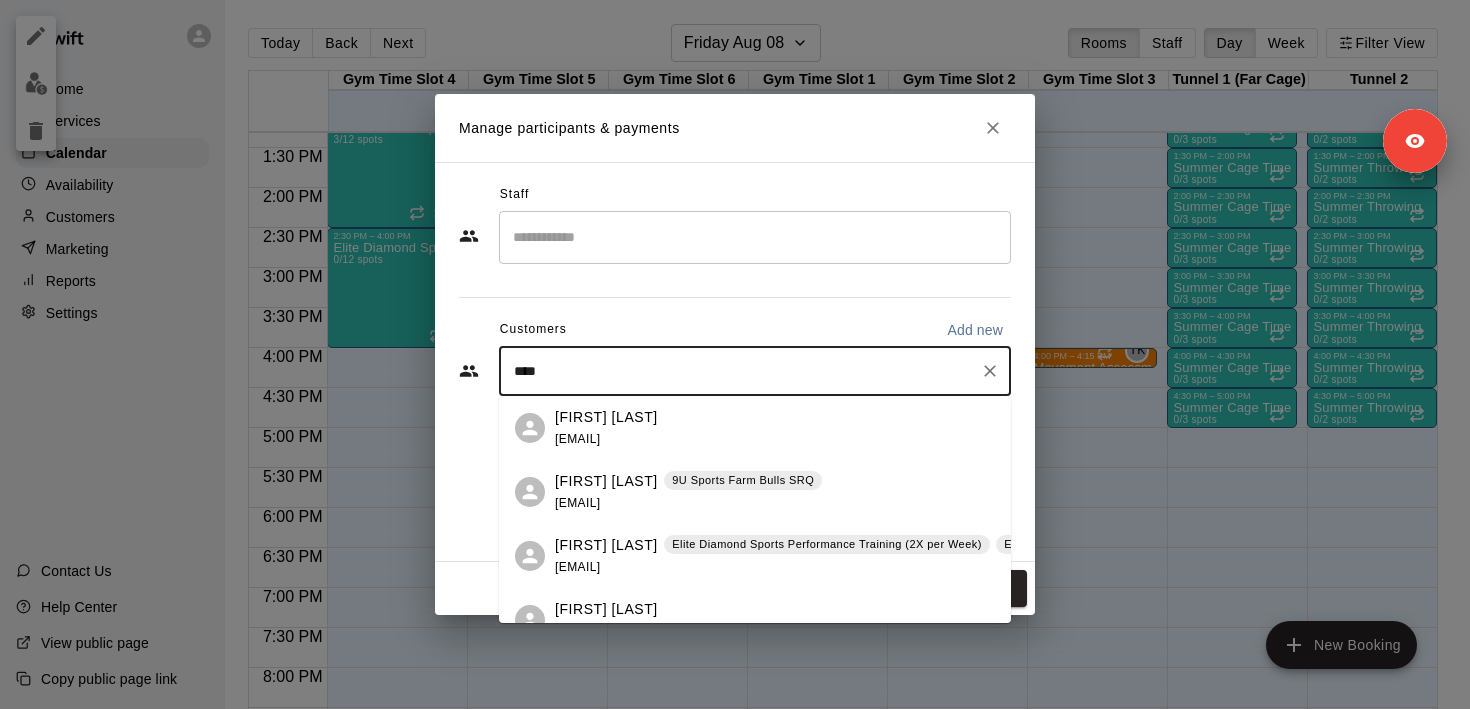 type on "*****" 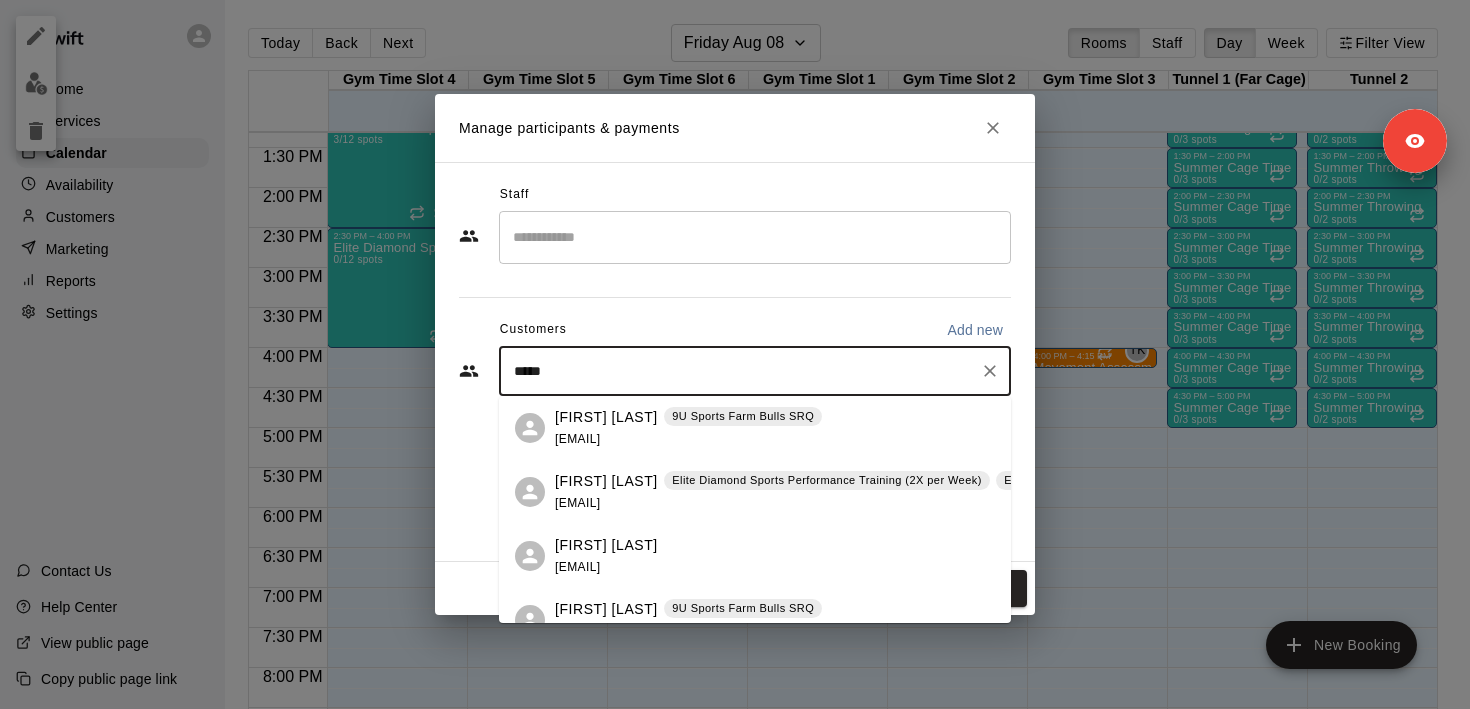 click on "[FIRST] [LAST] Elite Diamond Sports Performance Training (2X per Week) Elite Diamond Sports Performance Training (3X per Week)" at bounding box center (938, 481) 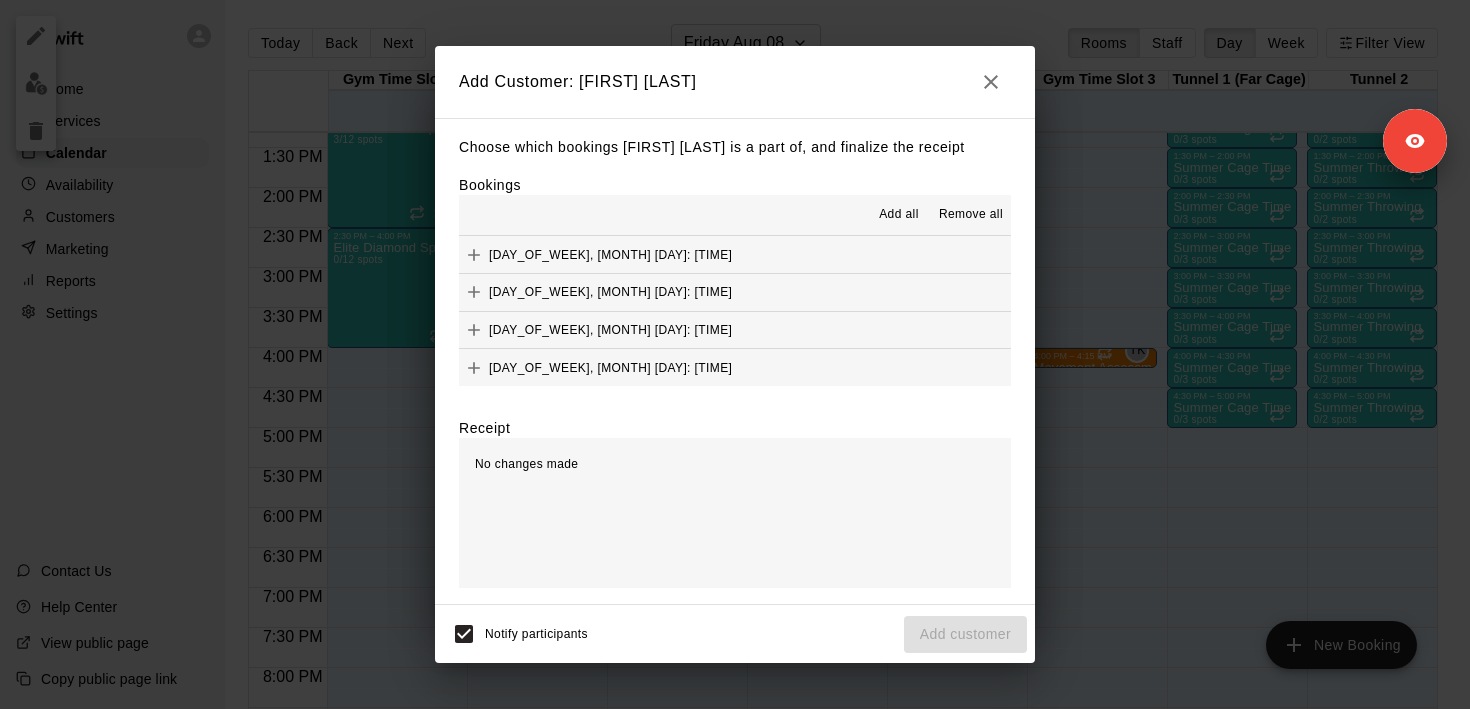click 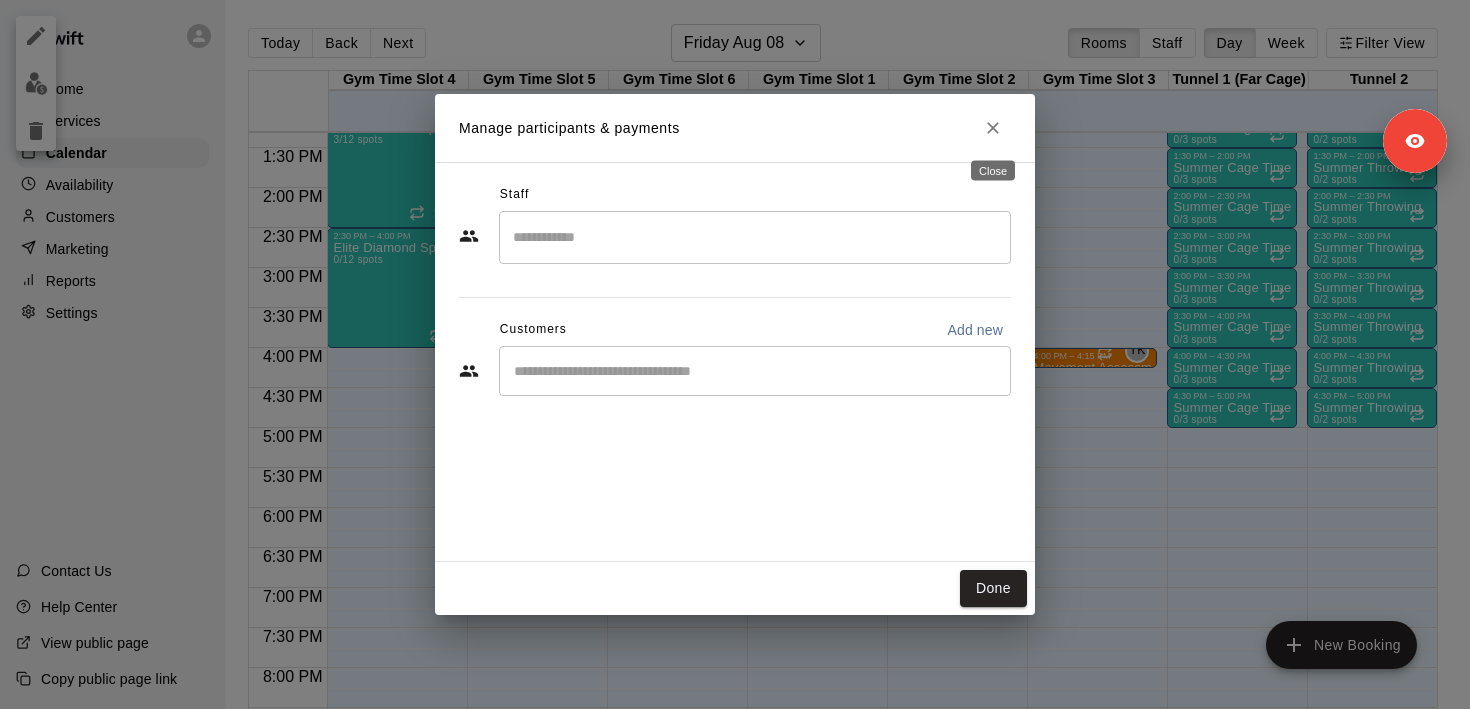 click at bounding box center (993, 128) 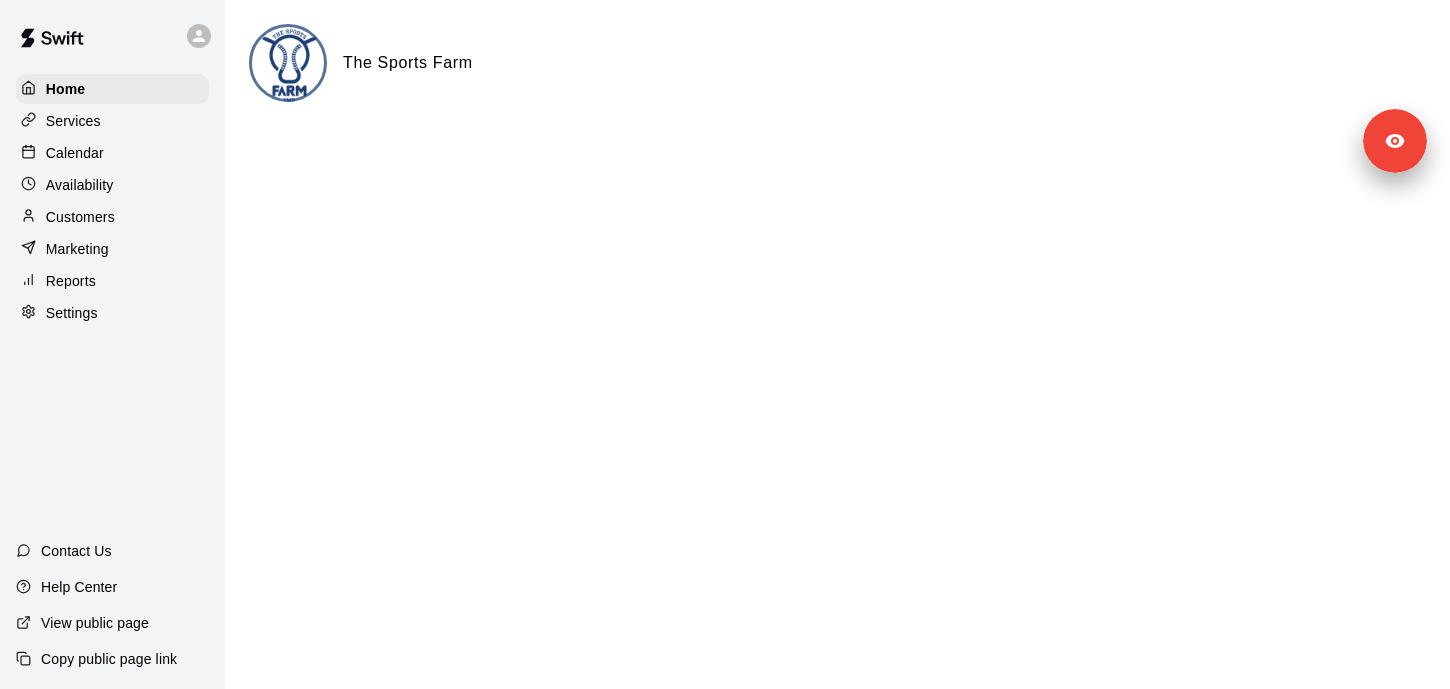 scroll, scrollTop: 0, scrollLeft: 0, axis: both 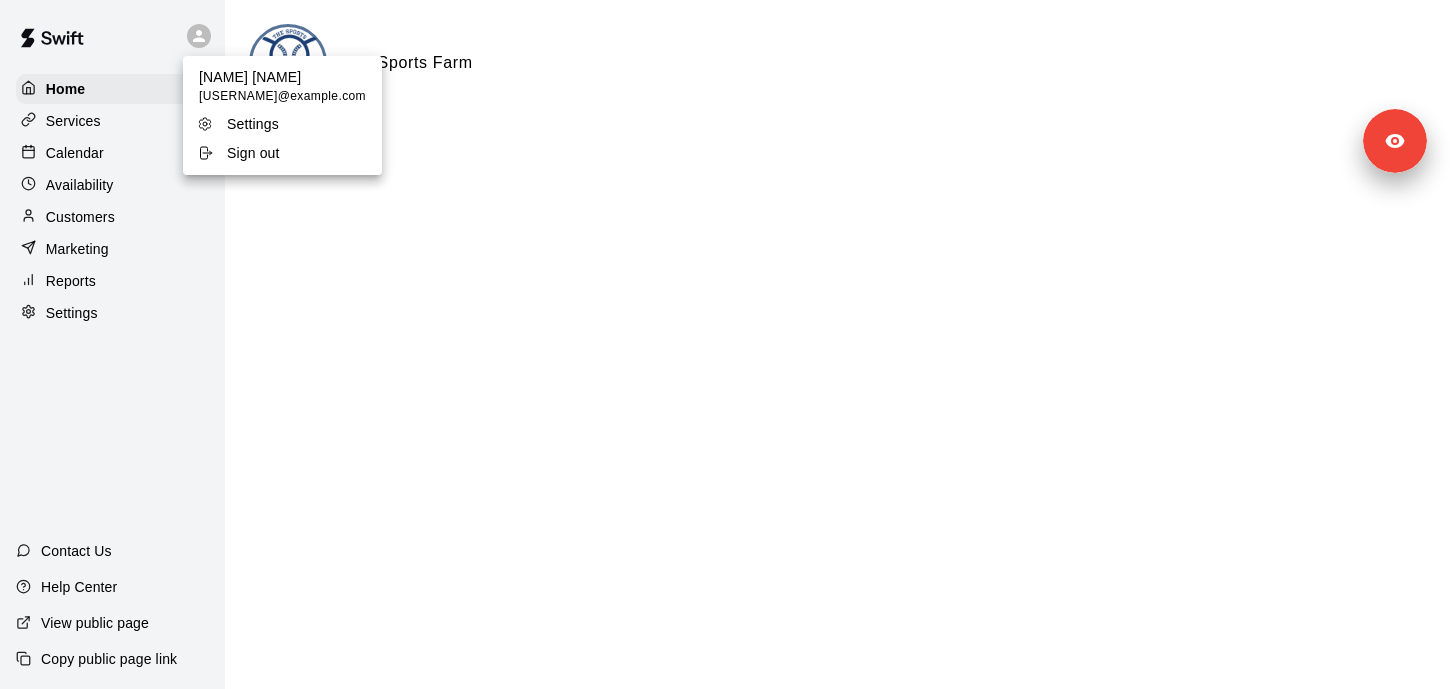 click on "Sign out" at bounding box center [253, 153] 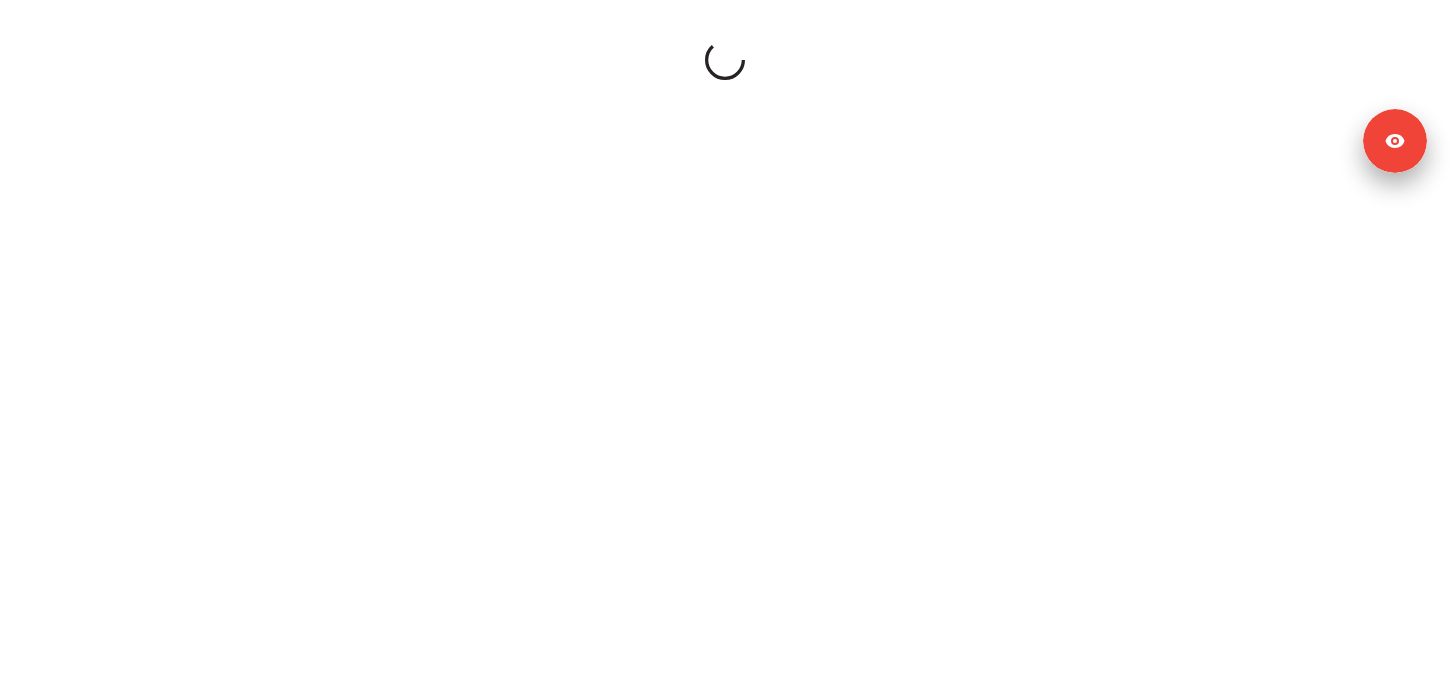 scroll, scrollTop: 0, scrollLeft: 0, axis: both 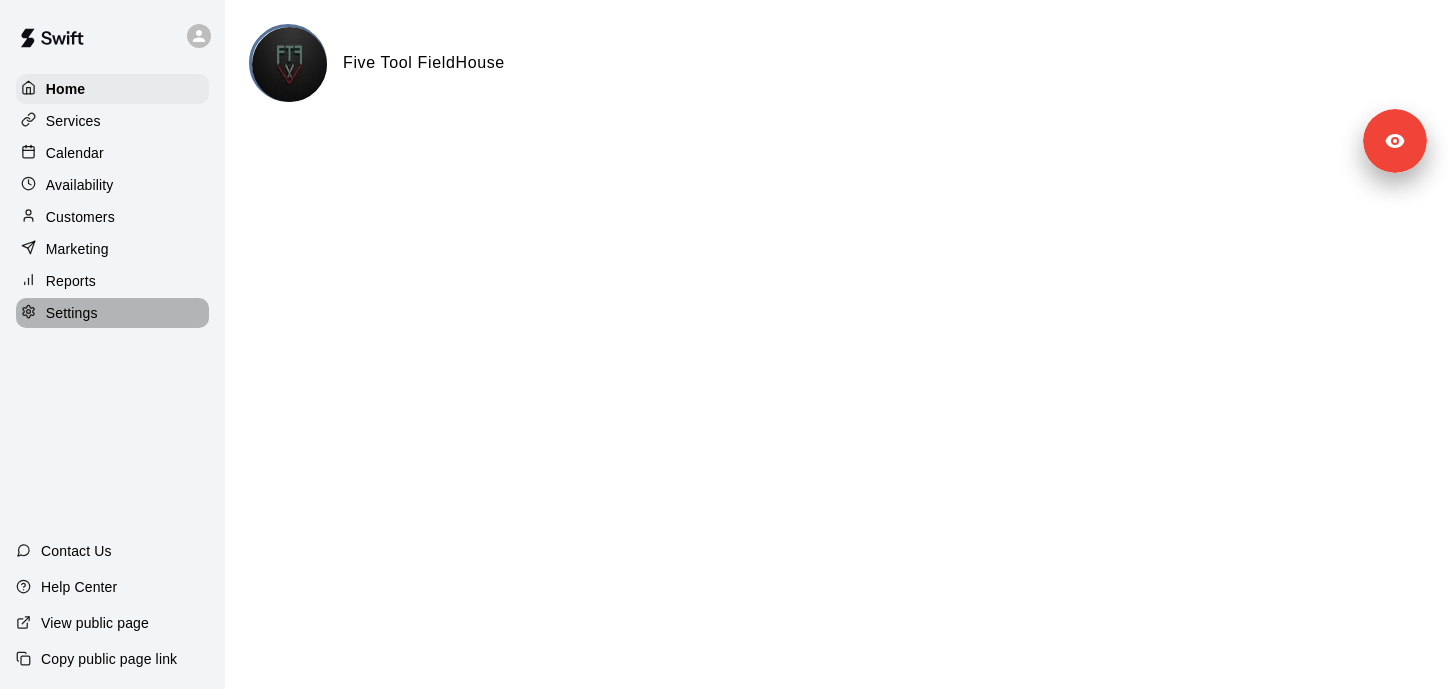 click on "Settings" at bounding box center (112, 313) 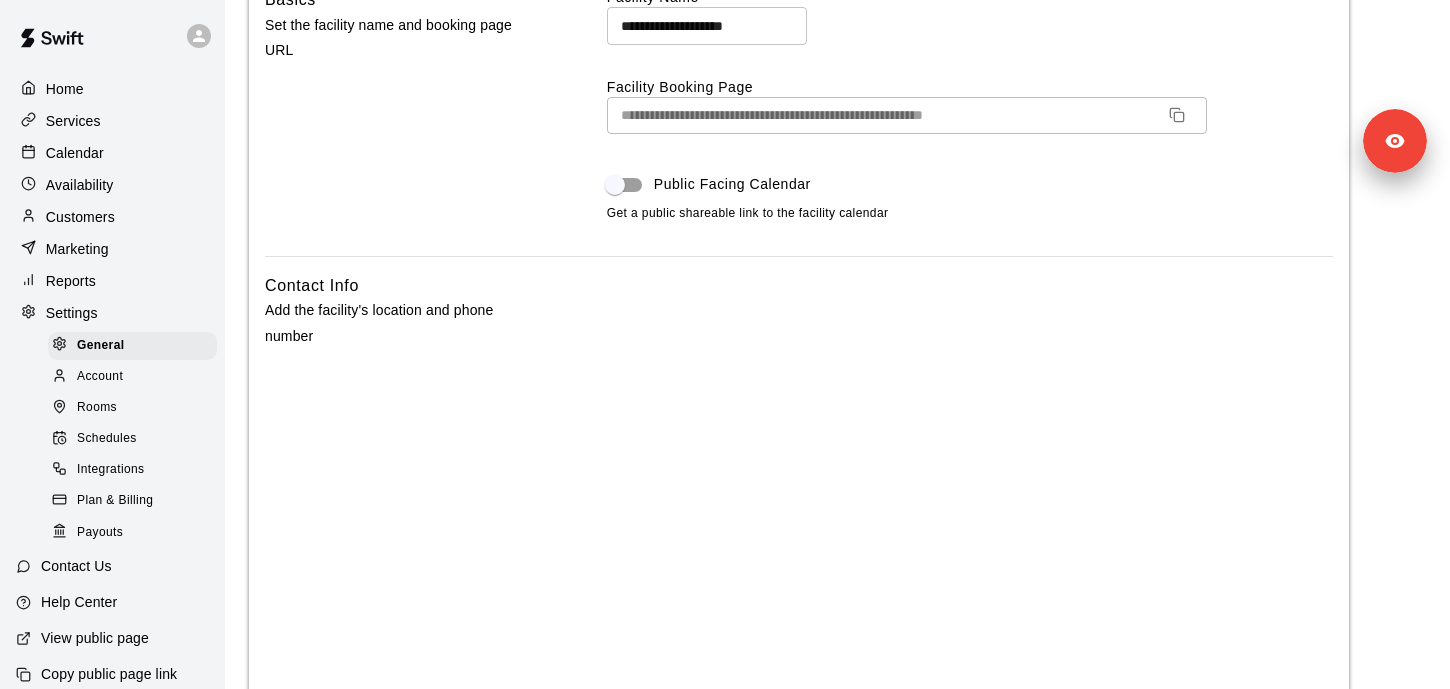 scroll, scrollTop: 245, scrollLeft: 0, axis: vertical 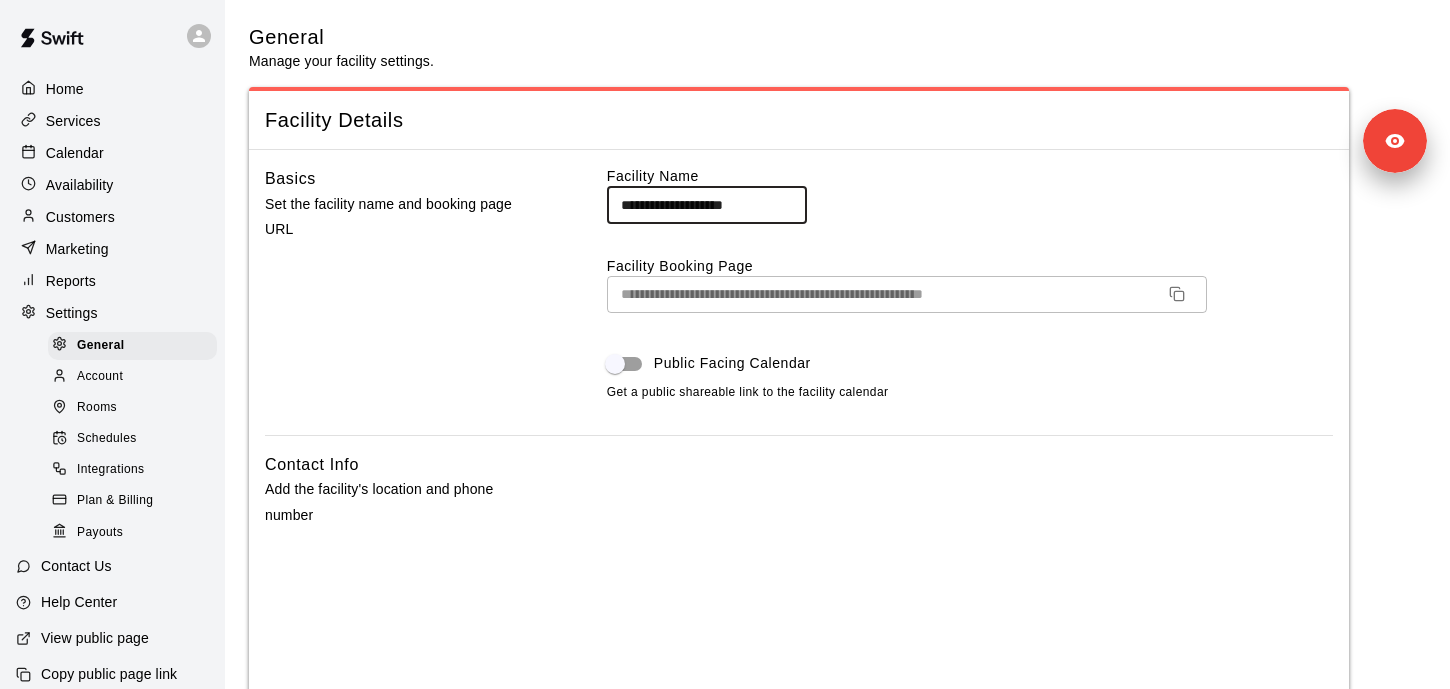 drag, startPoint x: 774, startPoint y: 210, endPoint x: 571, endPoint y: 201, distance: 203.1994 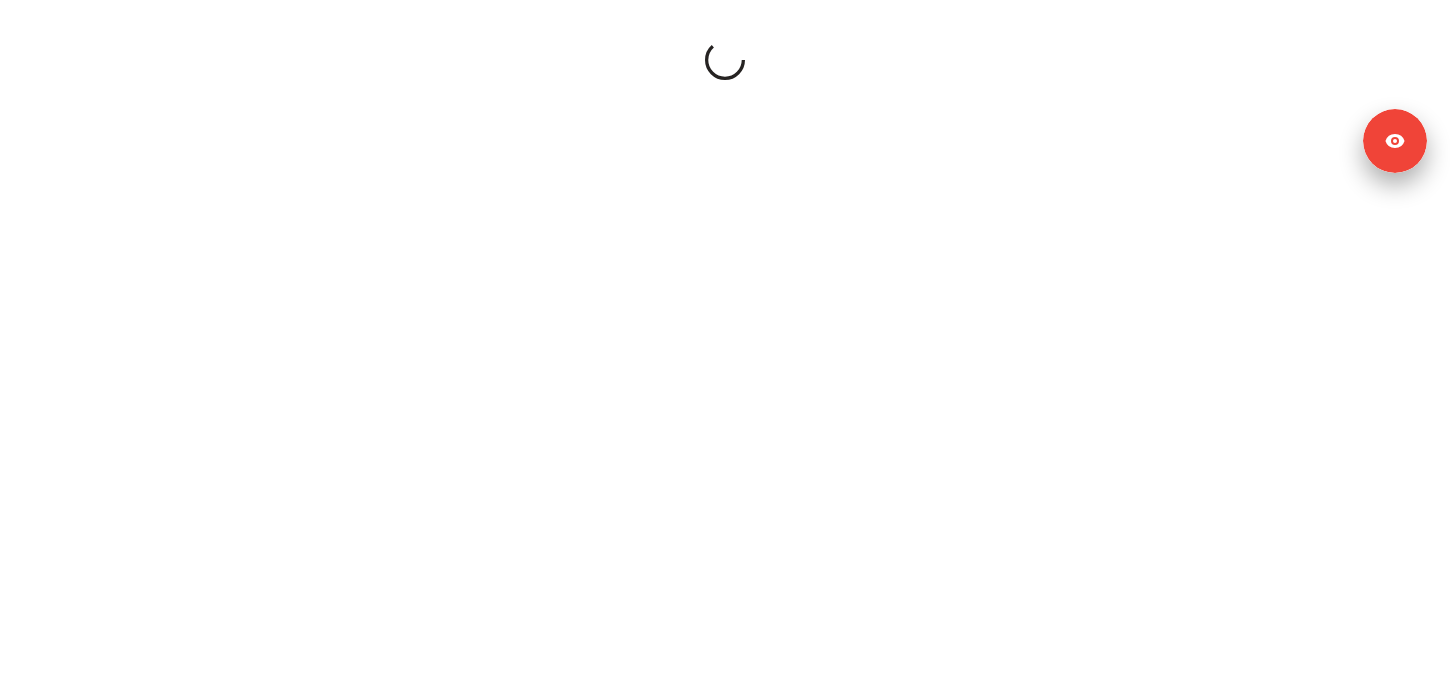scroll, scrollTop: 0, scrollLeft: 0, axis: both 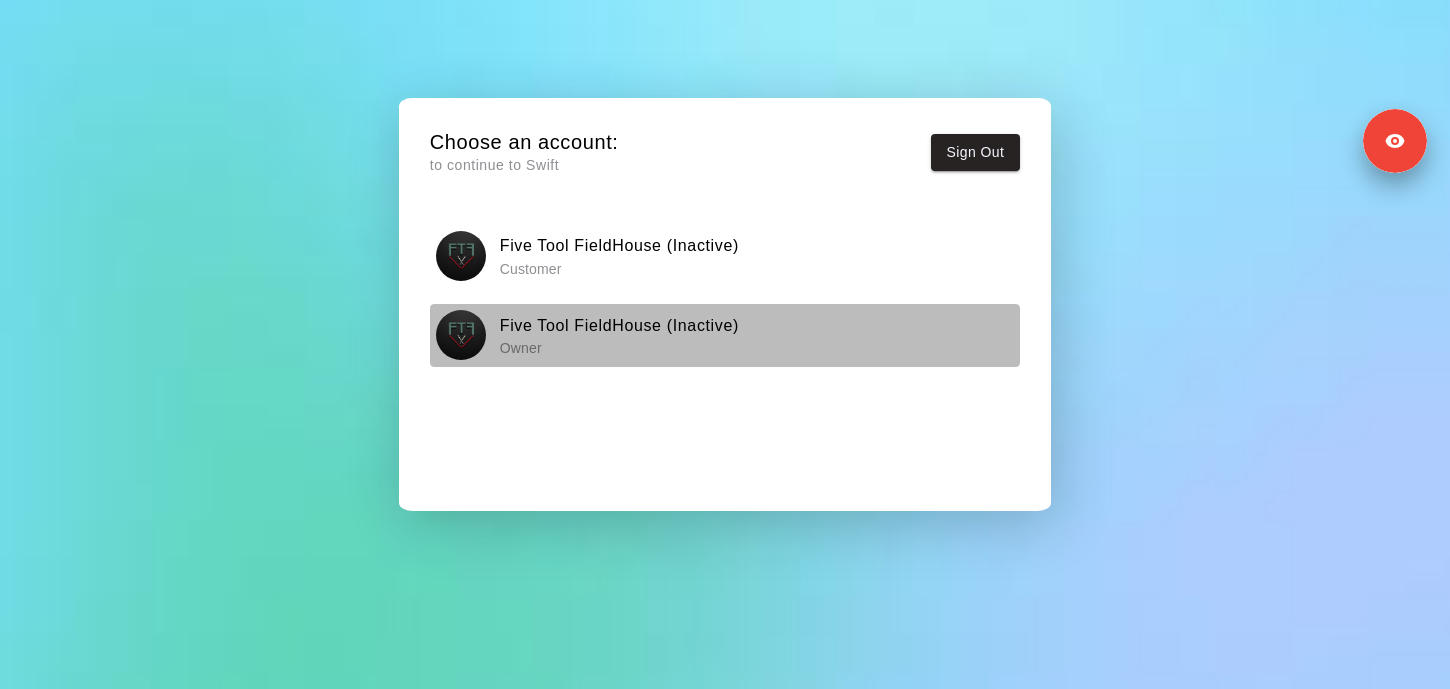 click on "Five Tool FieldHouse   (Inactive)" at bounding box center [619, 326] 